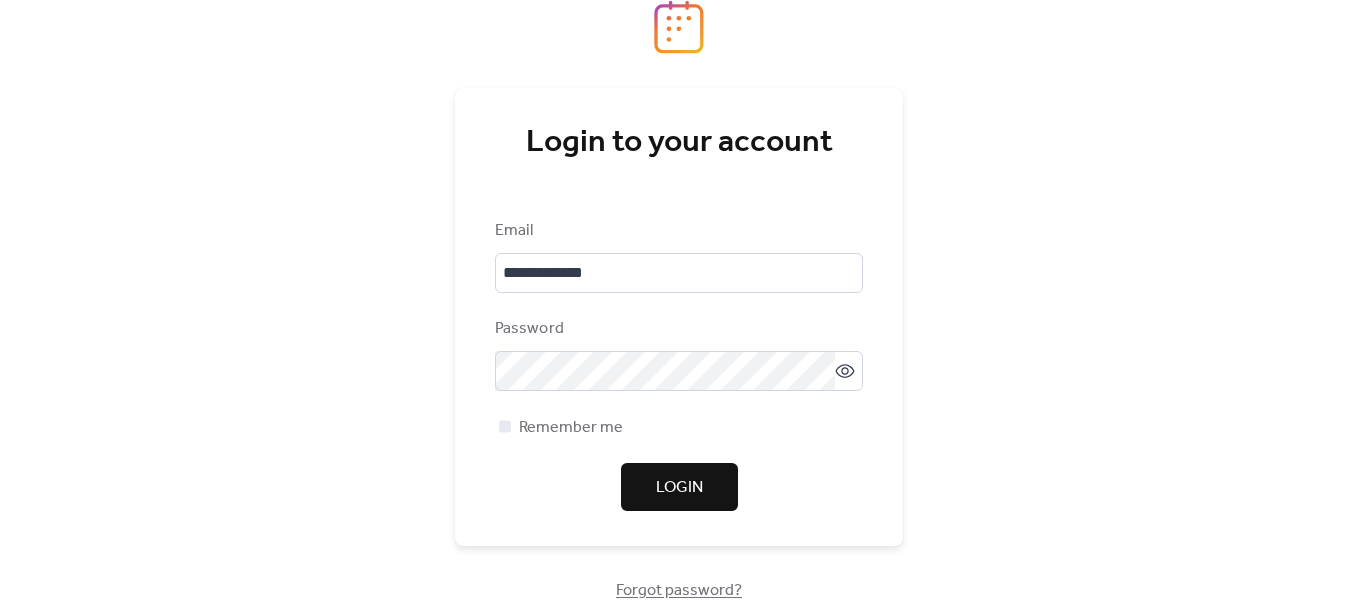 scroll, scrollTop: 0, scrollLeft: 0, axis: both 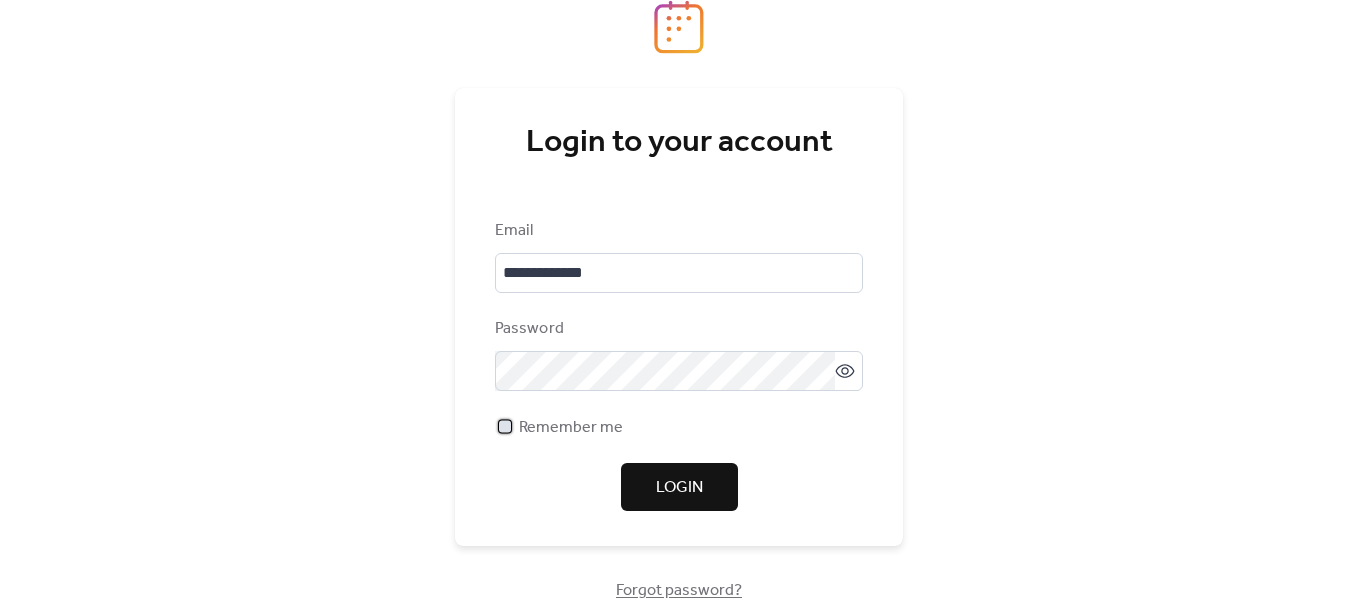 click on "Remember me" at bounding box center [571, 428] 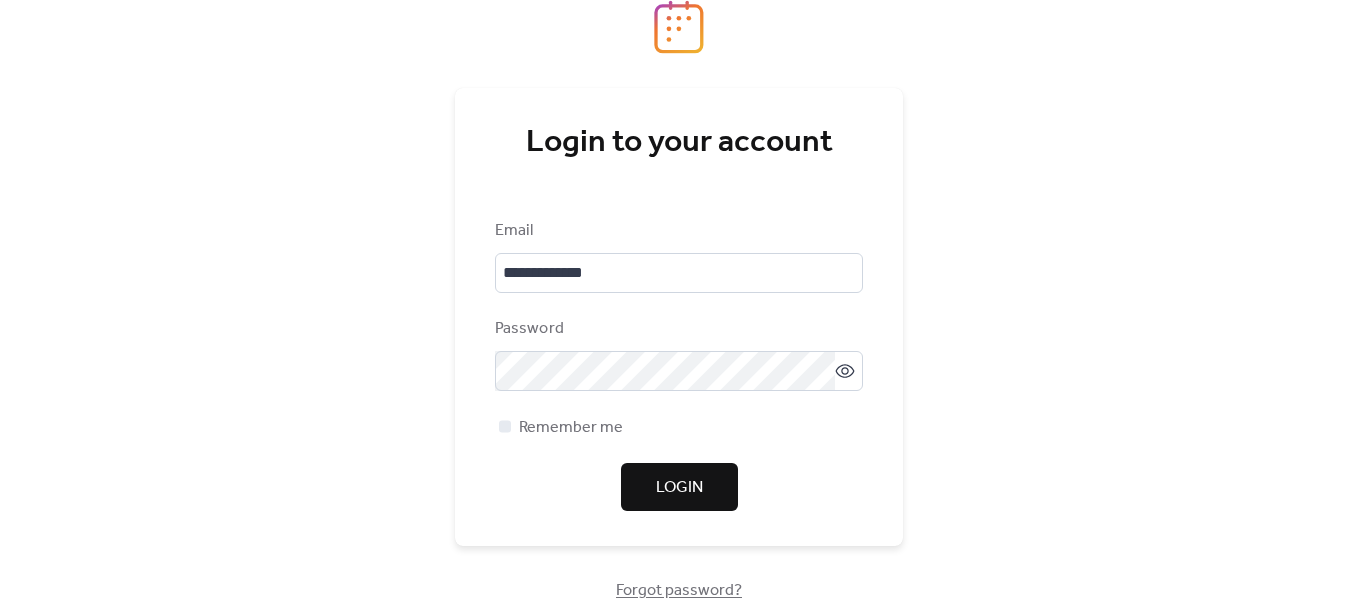 click on "Login" at bounding box center (679, 487) 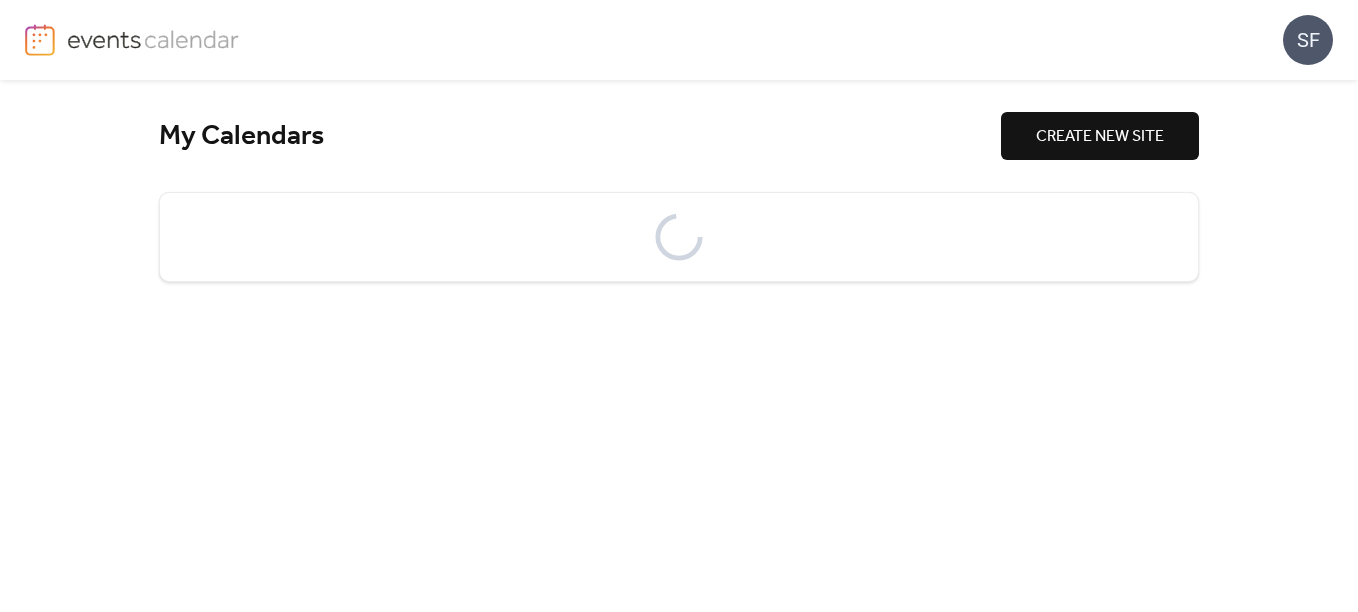 scroll, scrollTop: 0, scrollLeft: 0, axis: both 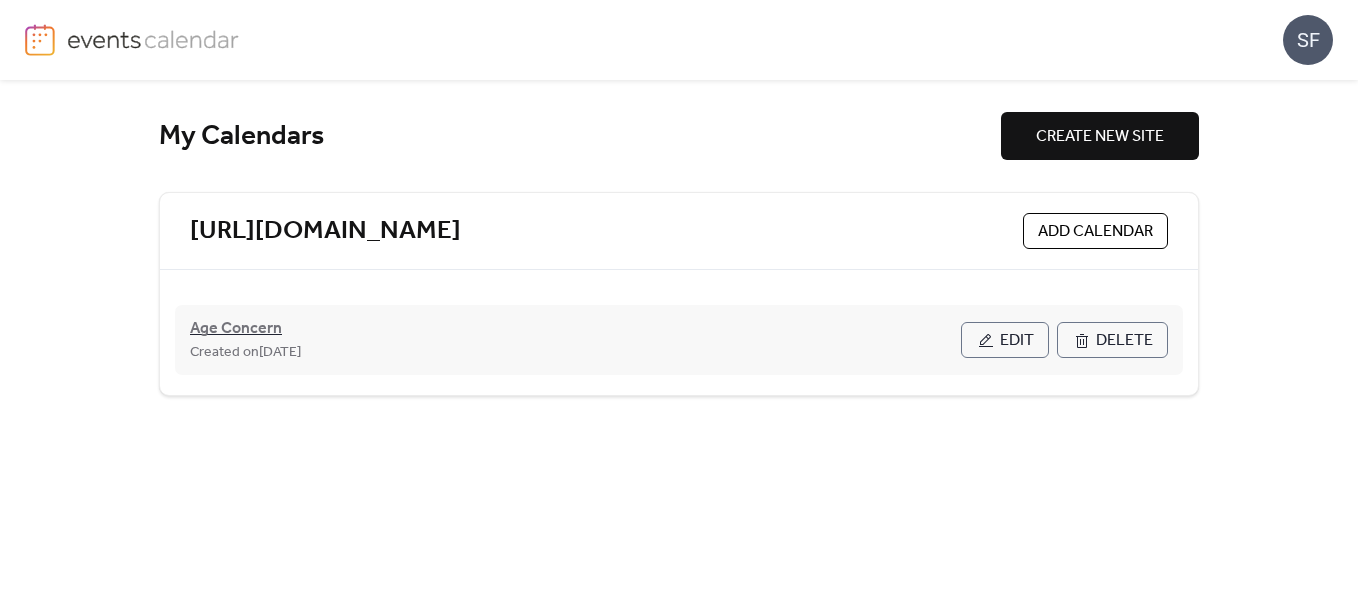 click on "Age Concern" at bounding box center [236, 329] 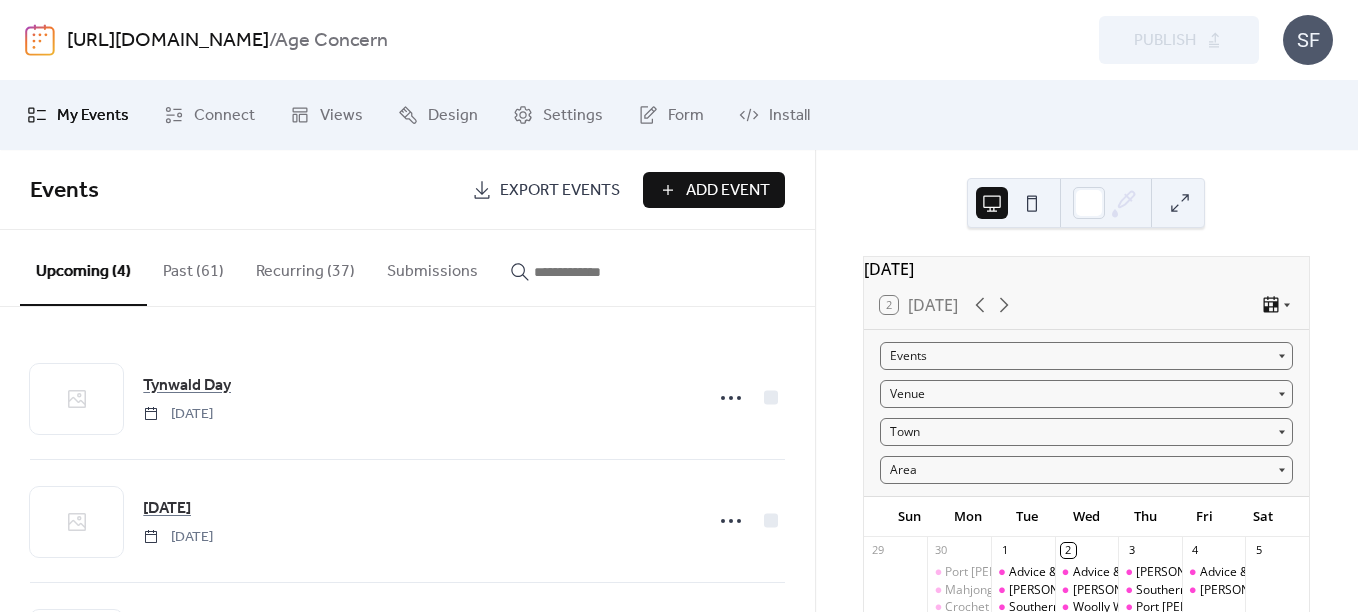 click on "Add Event" at bounding box center [728, 191] 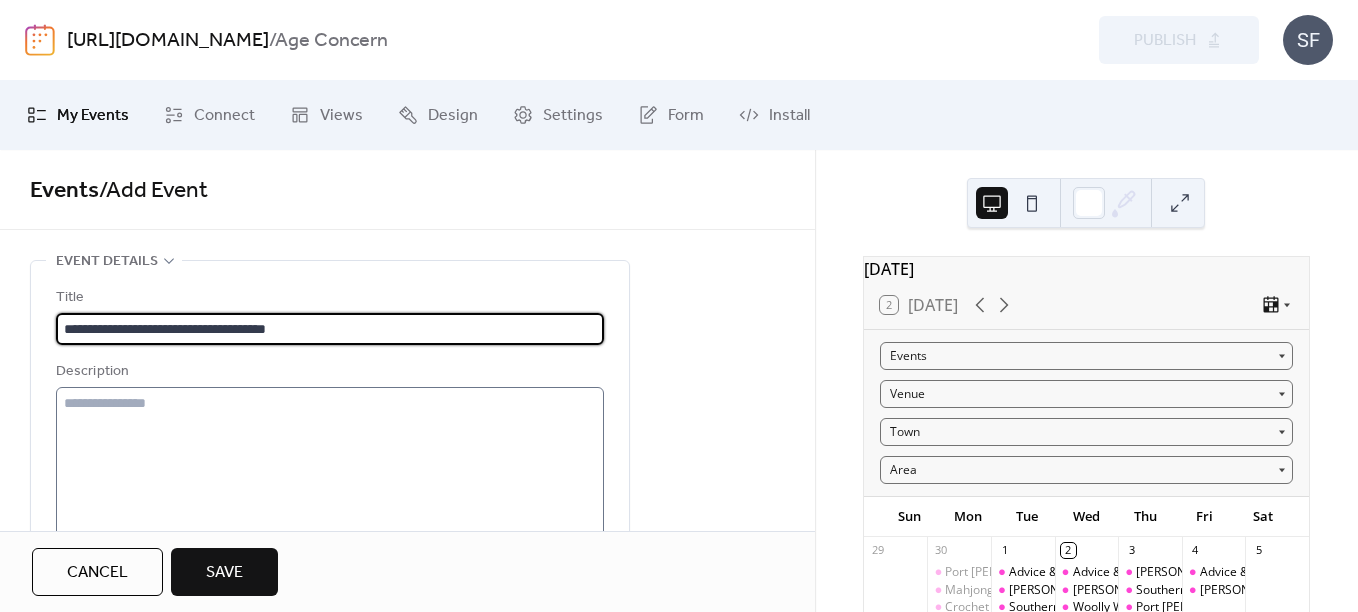 type on "**********" 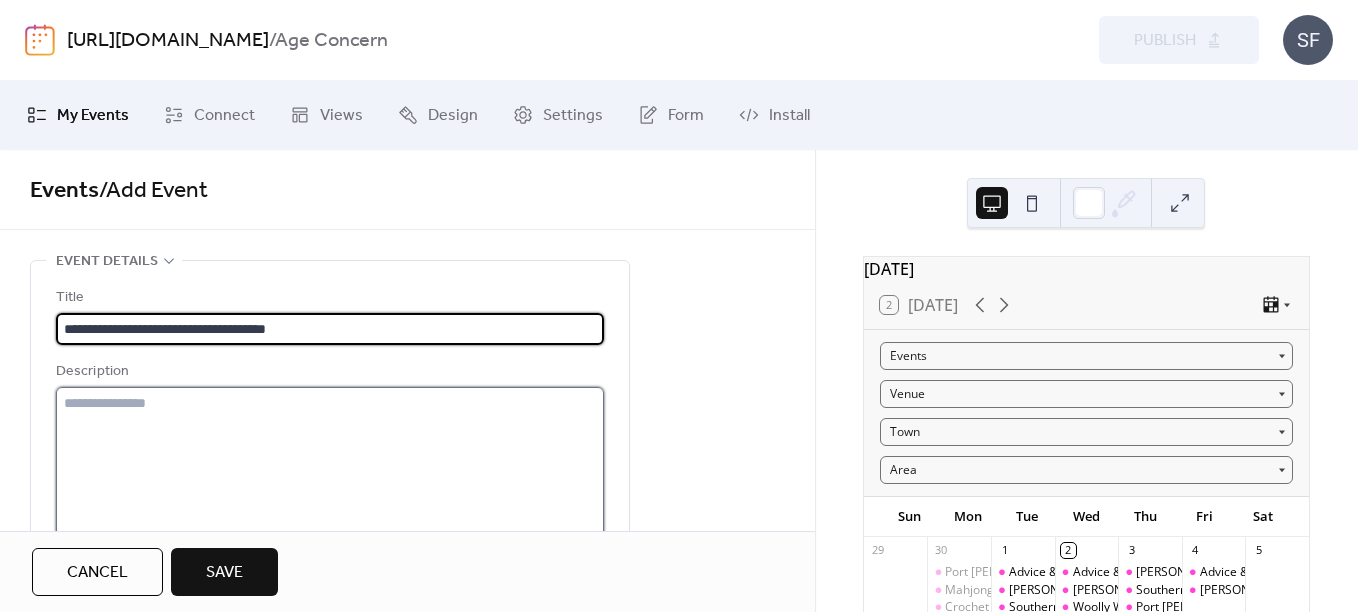 click at bounding box center (330, 463) 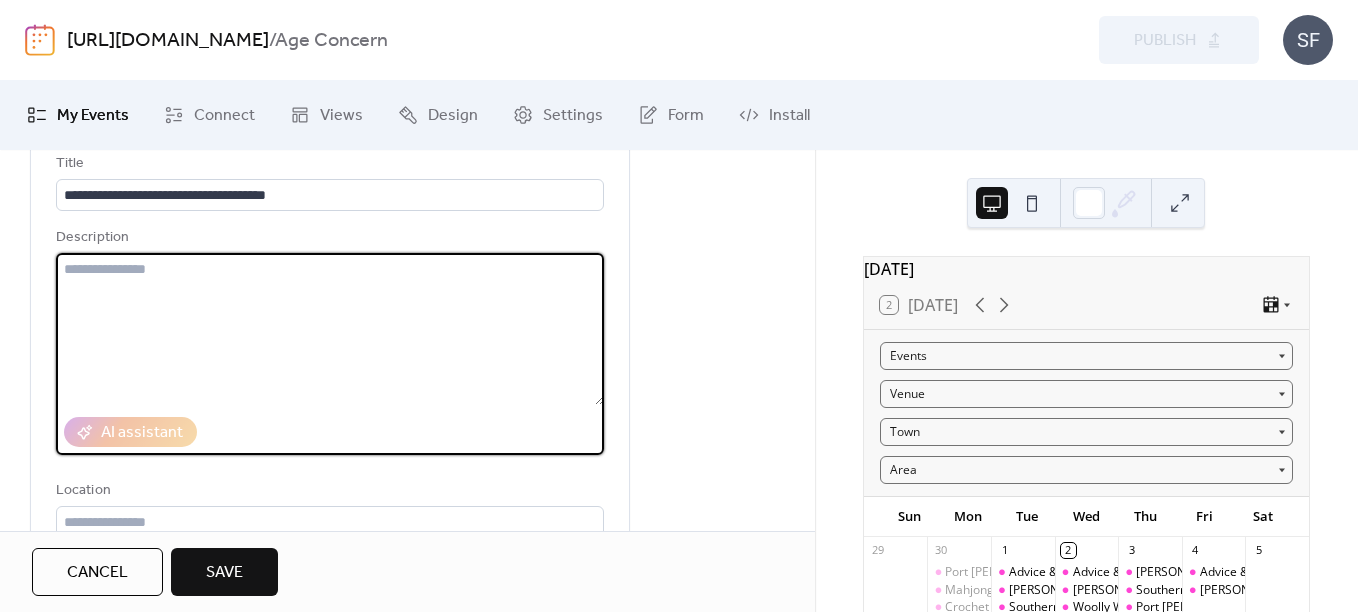 scroll, scrollTop: 136, scrollLeft: 0, axis: vertical 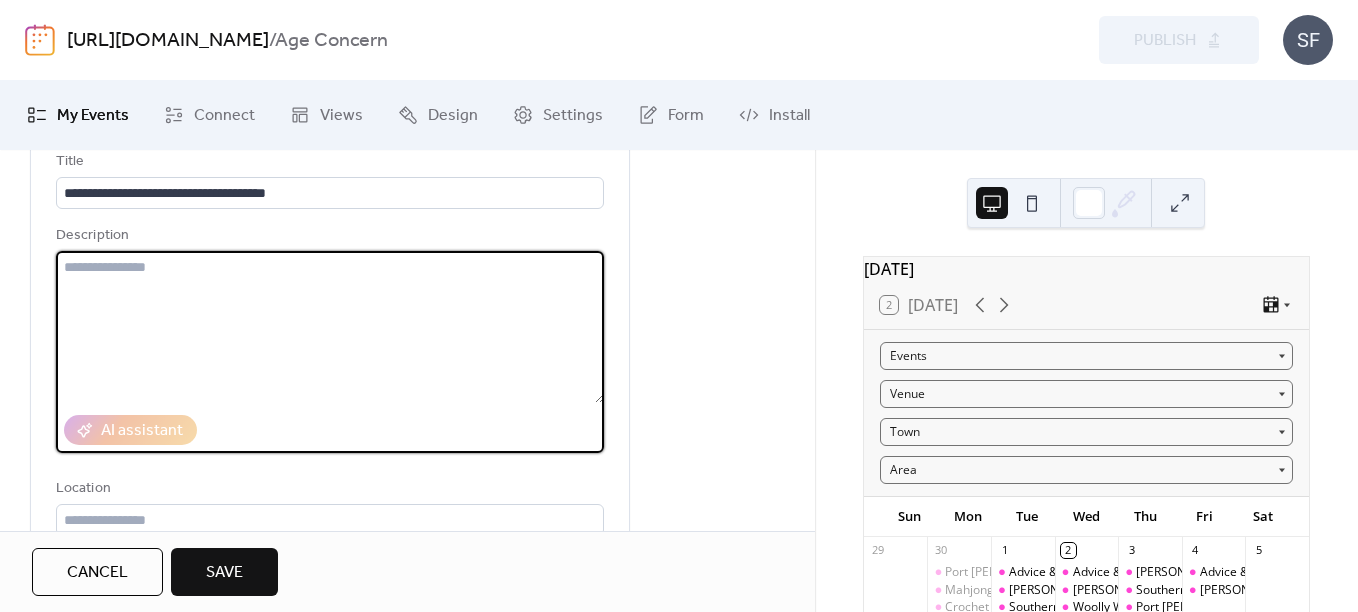 paste on "**********" 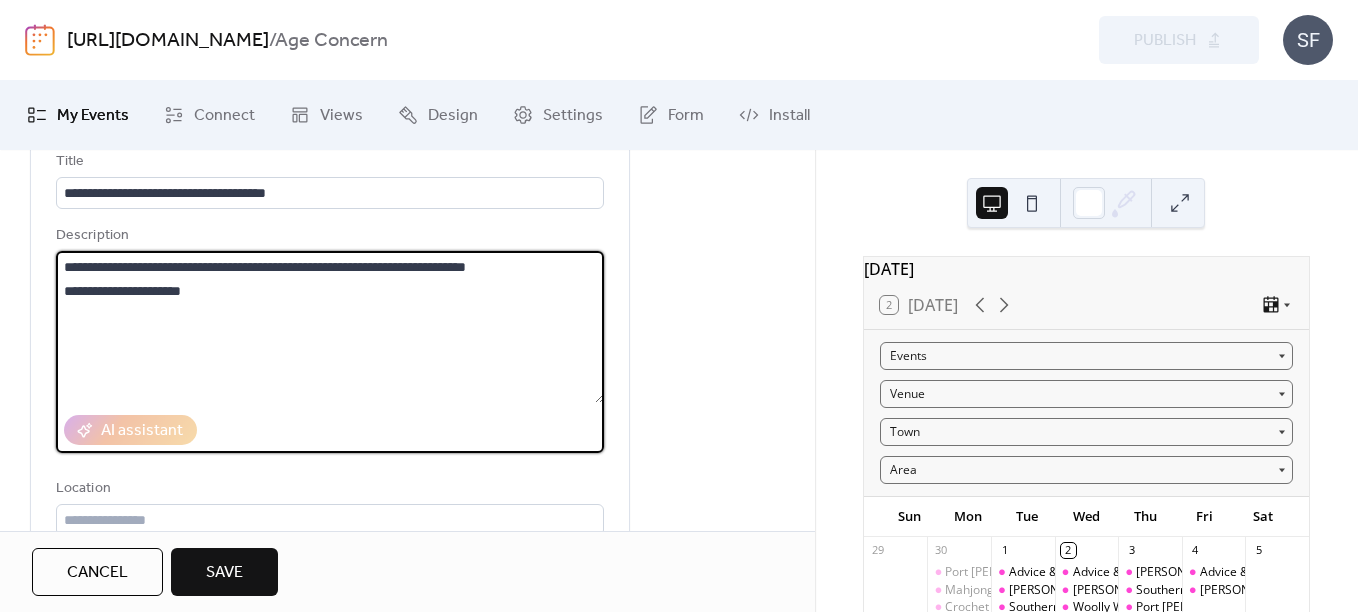click on "**********" at bounding box center [330, 327] 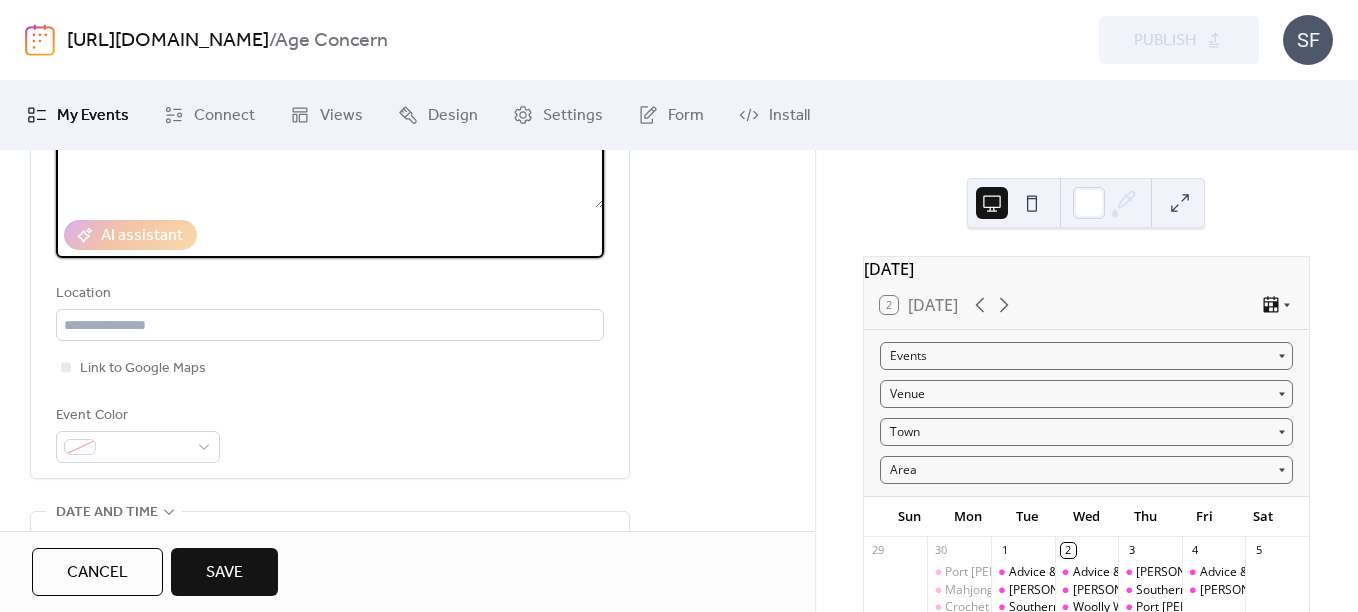 scroll, scrollTop: 382, scrollLeft: 0, axis: vertical 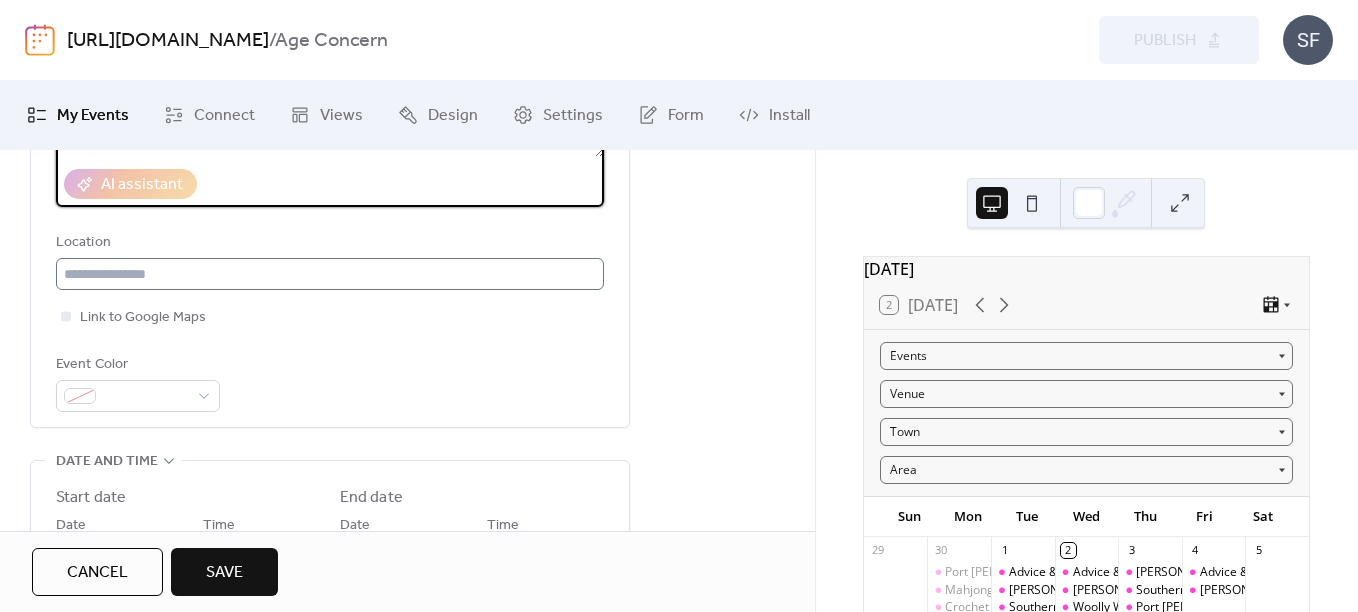 type on "**********" 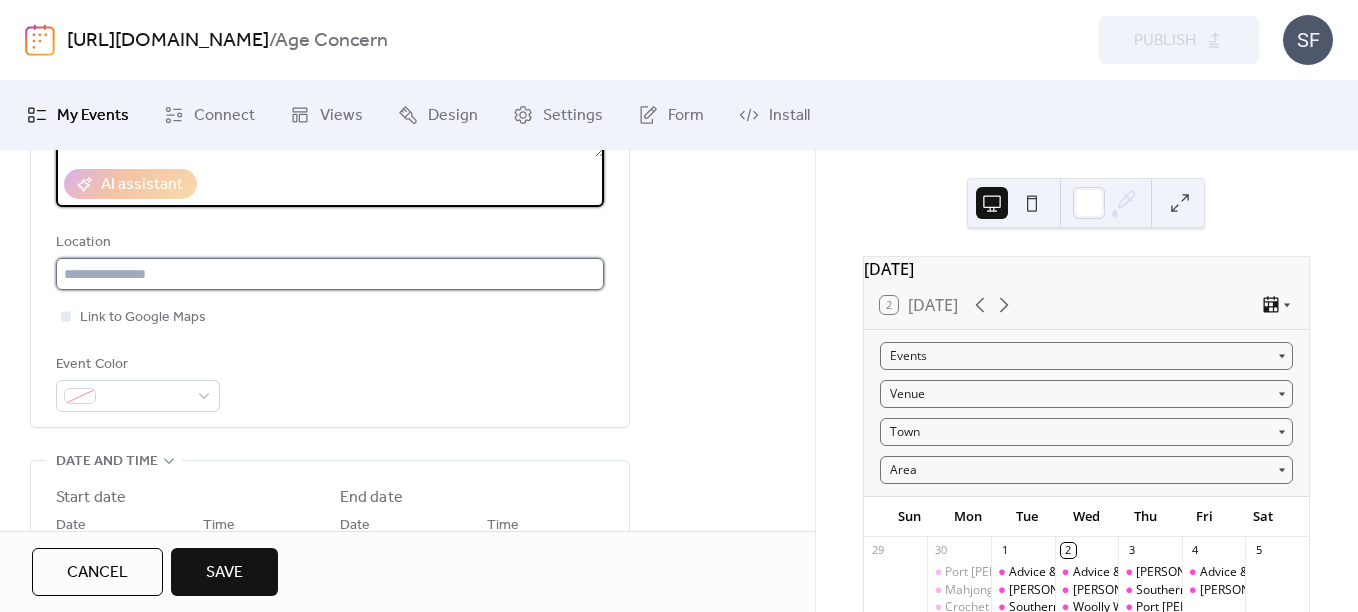 click at bounding box center (330, 274) 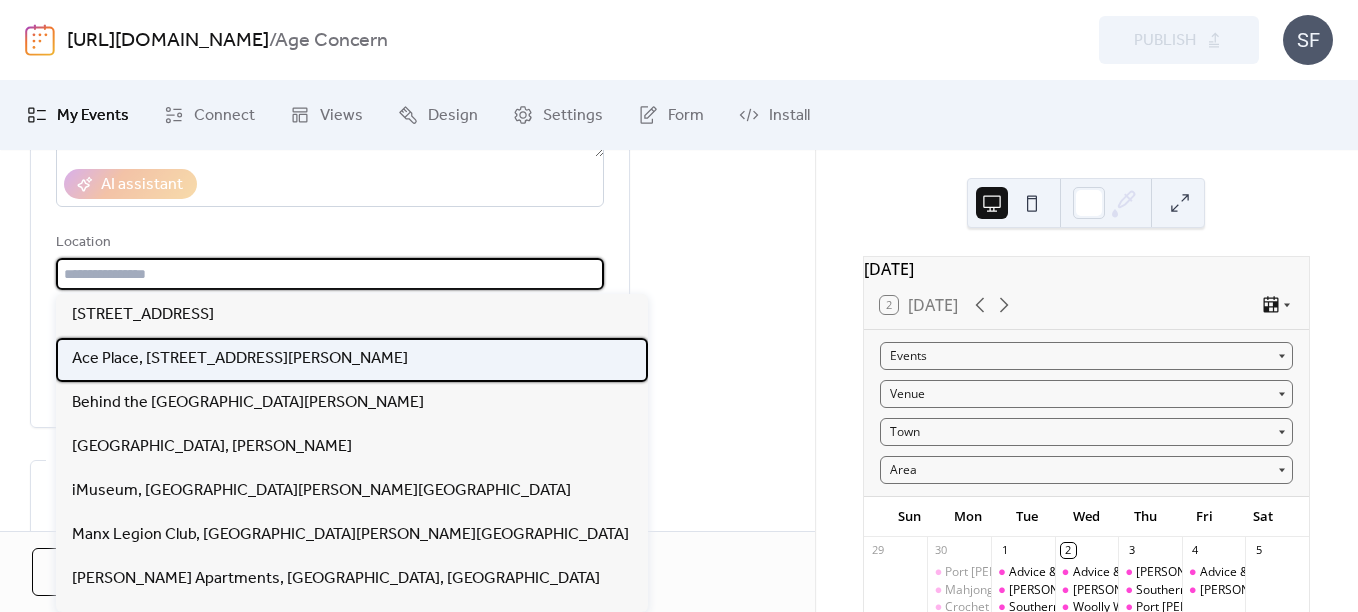 click on "Ace Place, [STREET_ADDRESS][PERSON_NAME]" at bounding box center (240, 359) 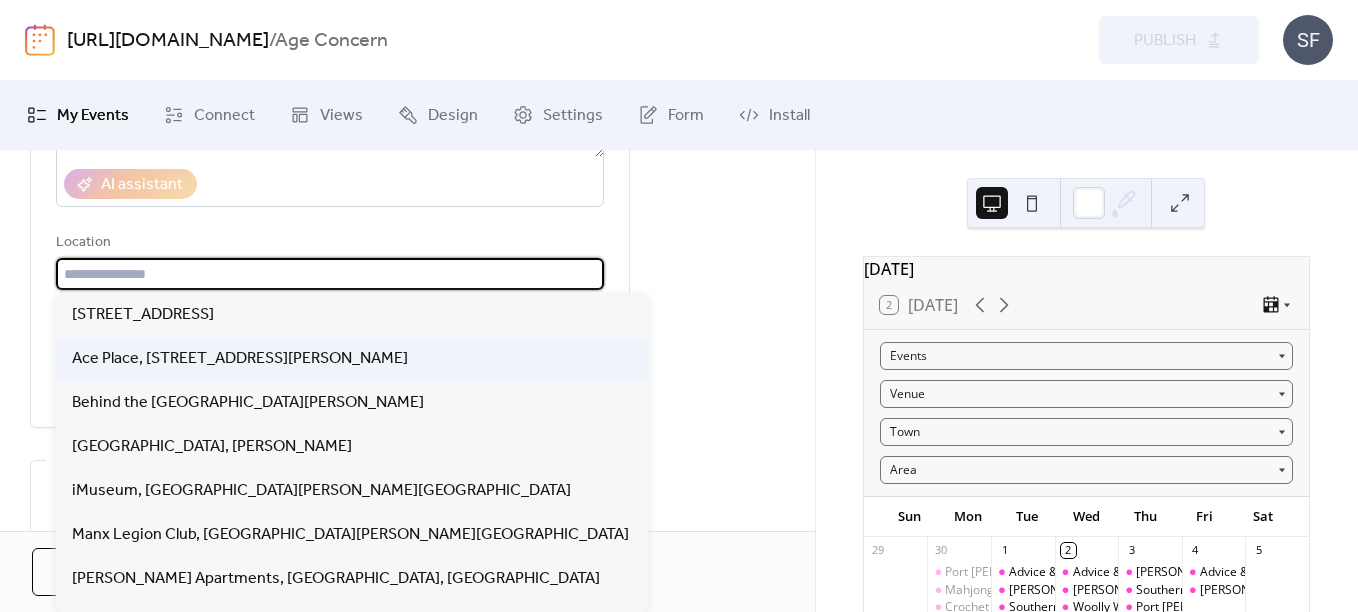 type on "**********" 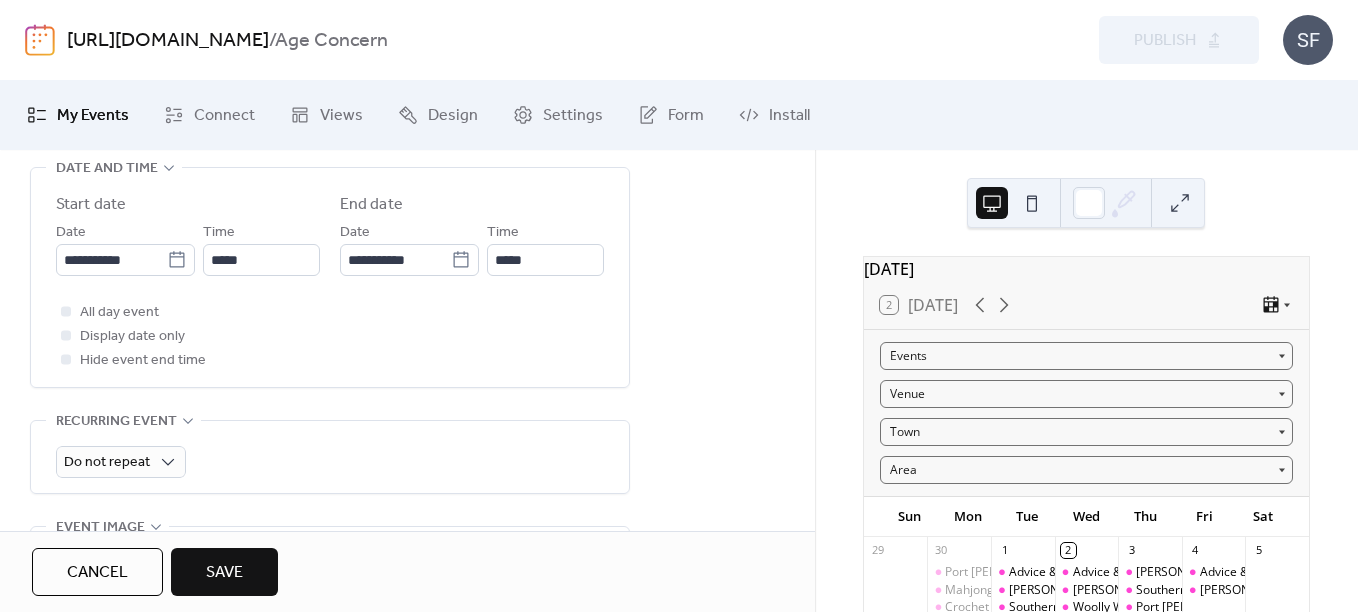 scroll, scrollTop: 712, scrollLeft: 0, axis: vertical 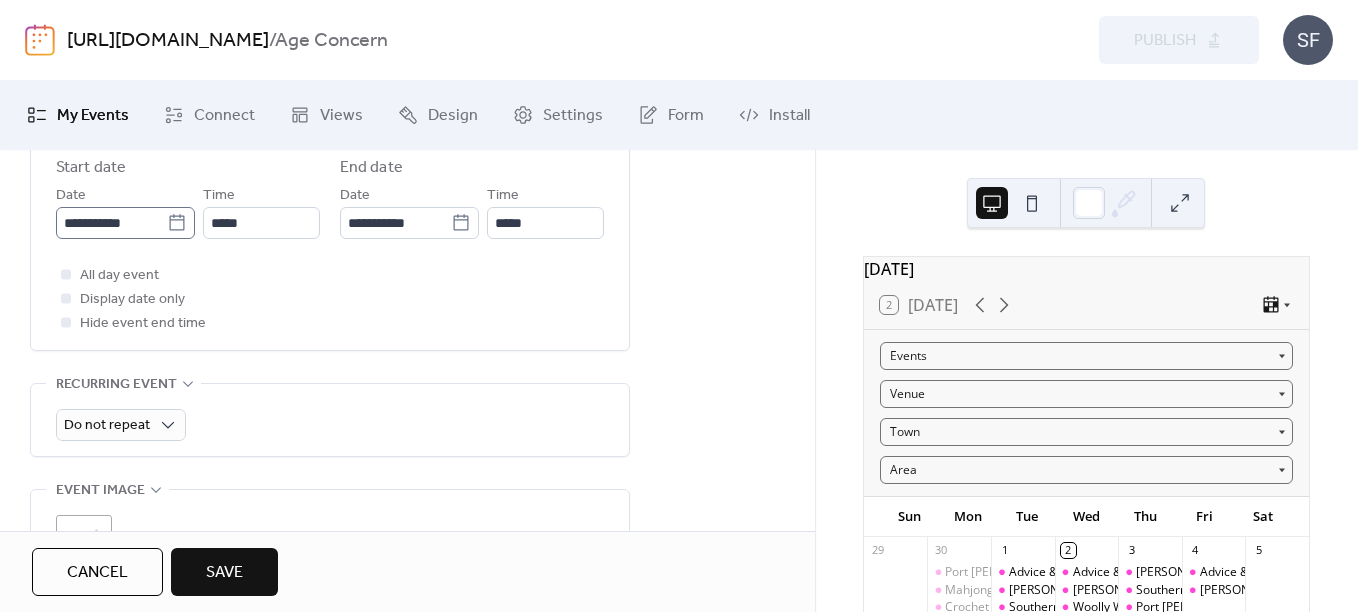 click 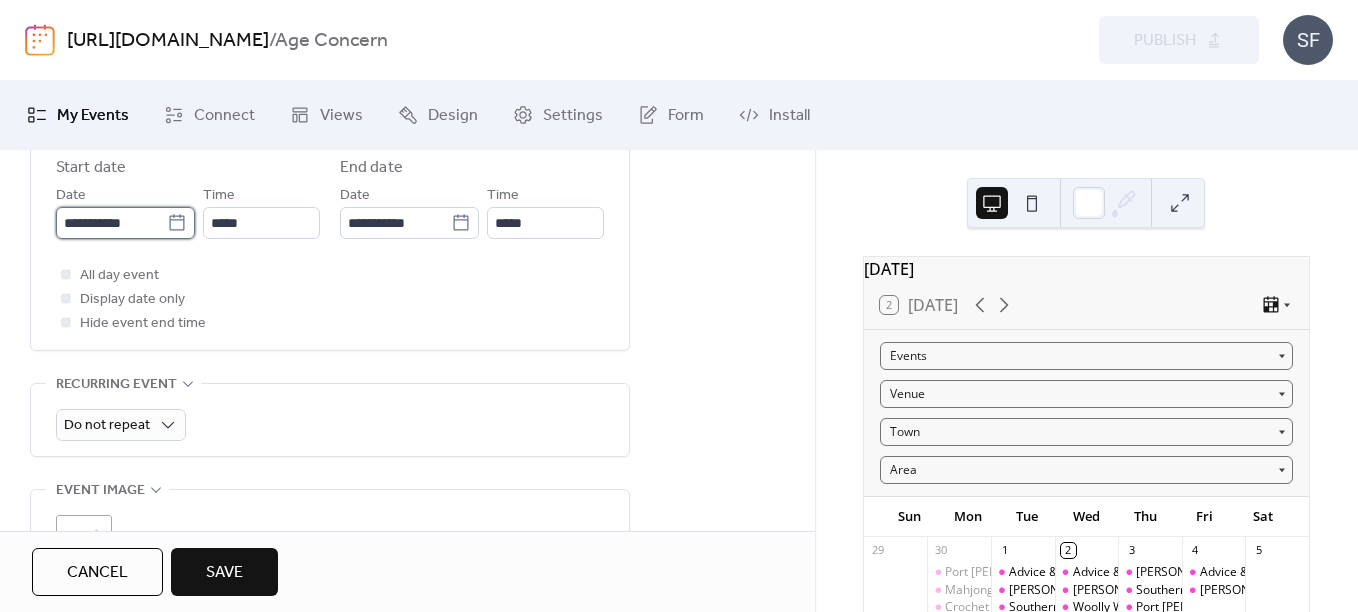 click on "**********" at bounding box center (111, 223) 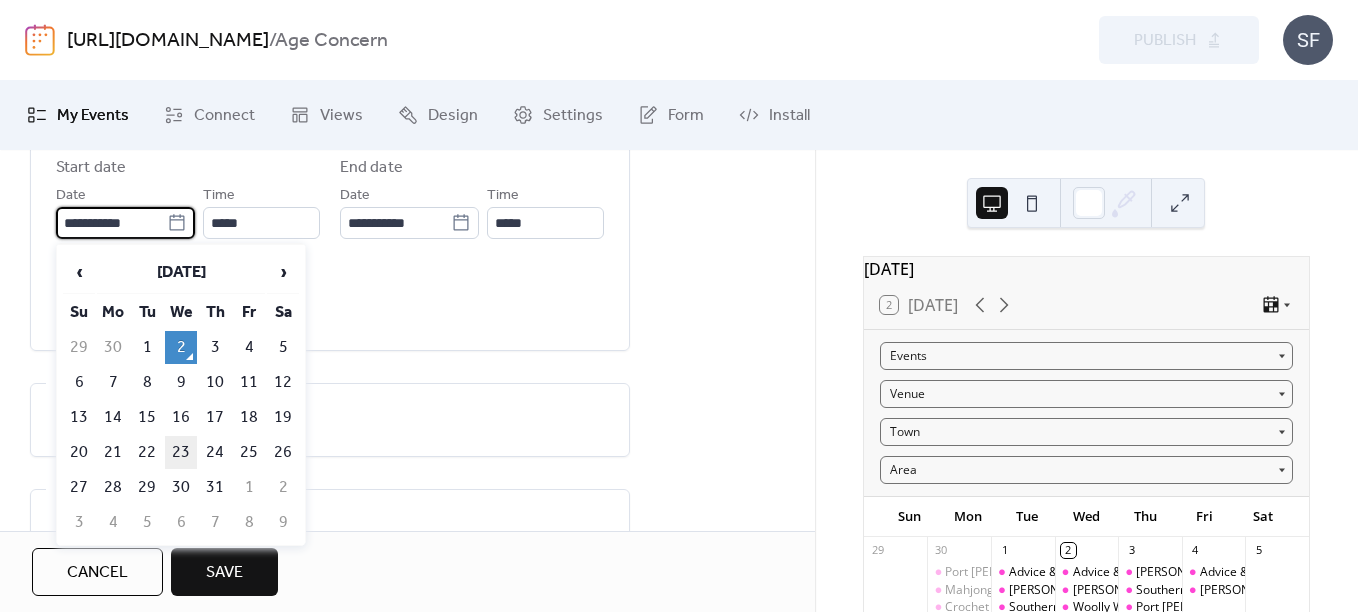 click on "23" at bounding box center (181, 452) 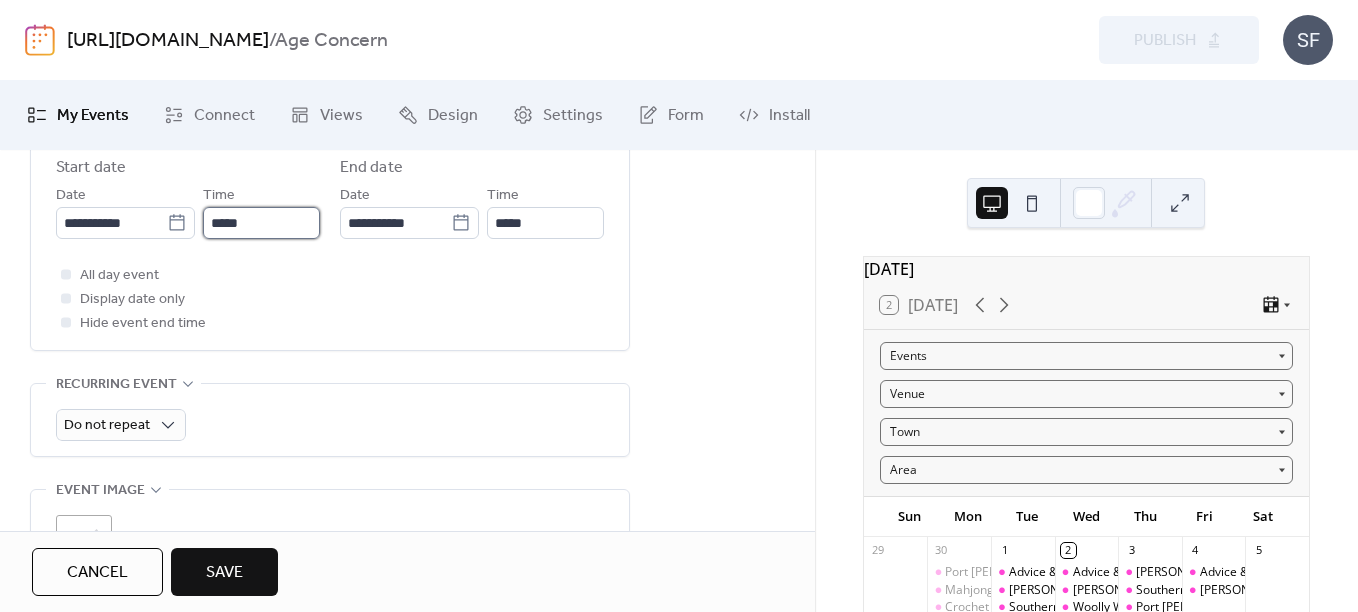 click on "*****" at bounding box center (261, 223) 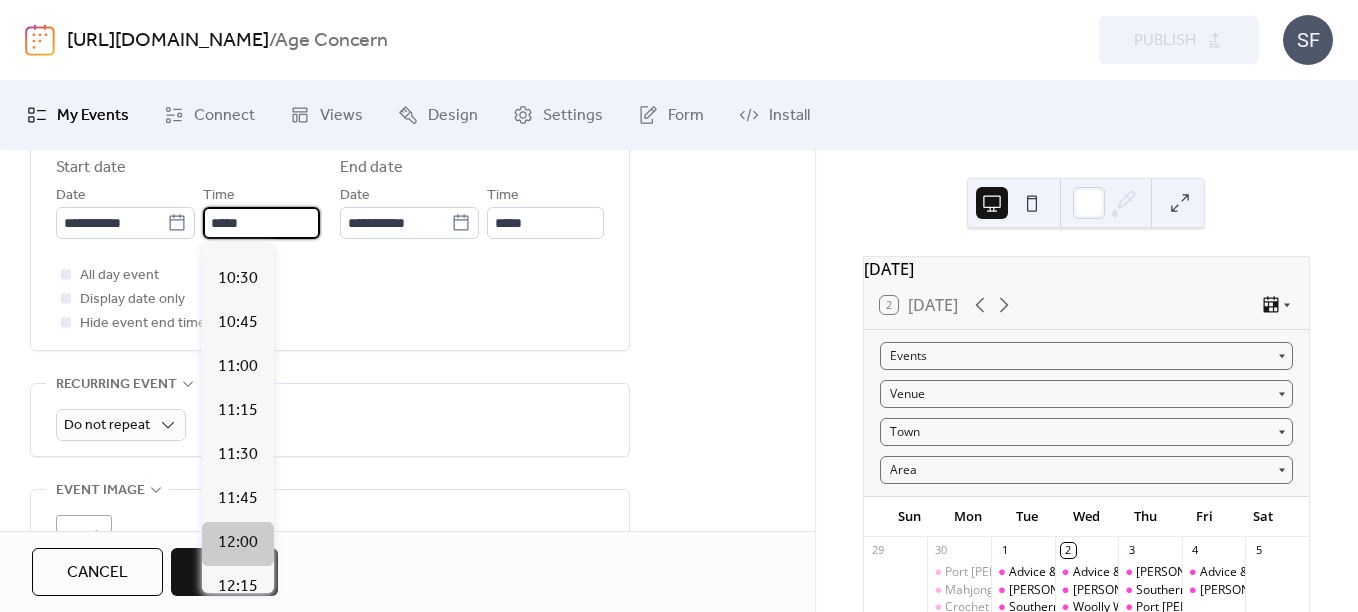 scroll, scrollTop: 1832, scrollLeft: 0, axis: vertical 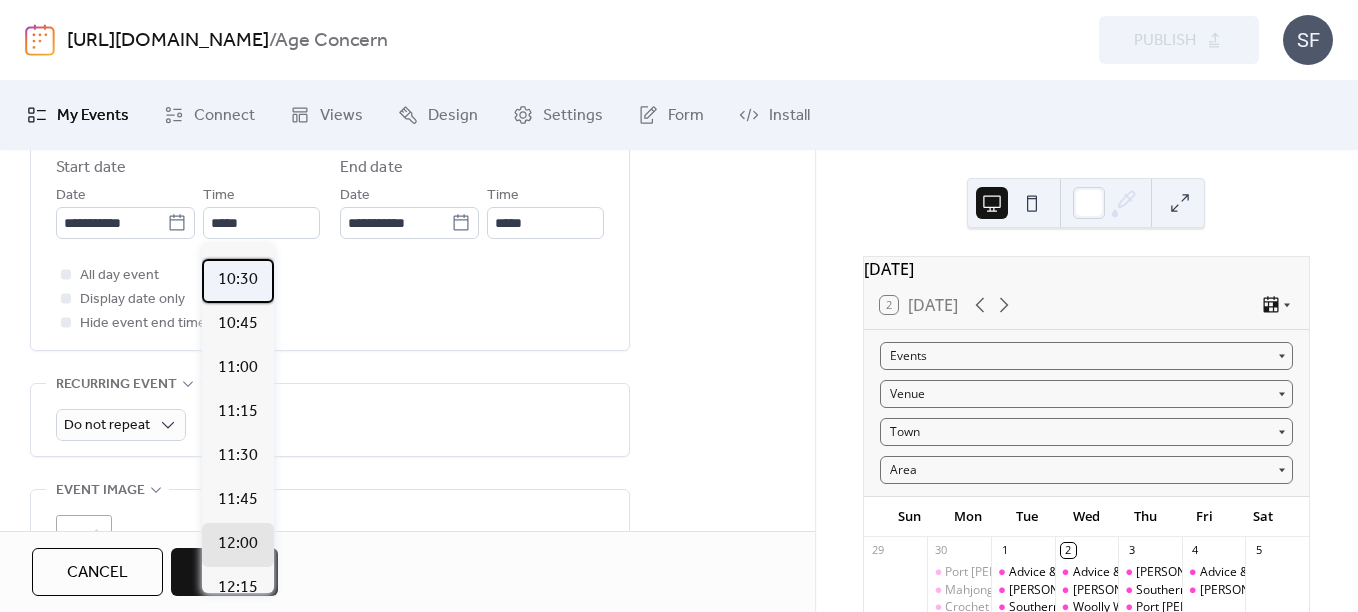 click on "10:30" at bounding box center (238, 280) 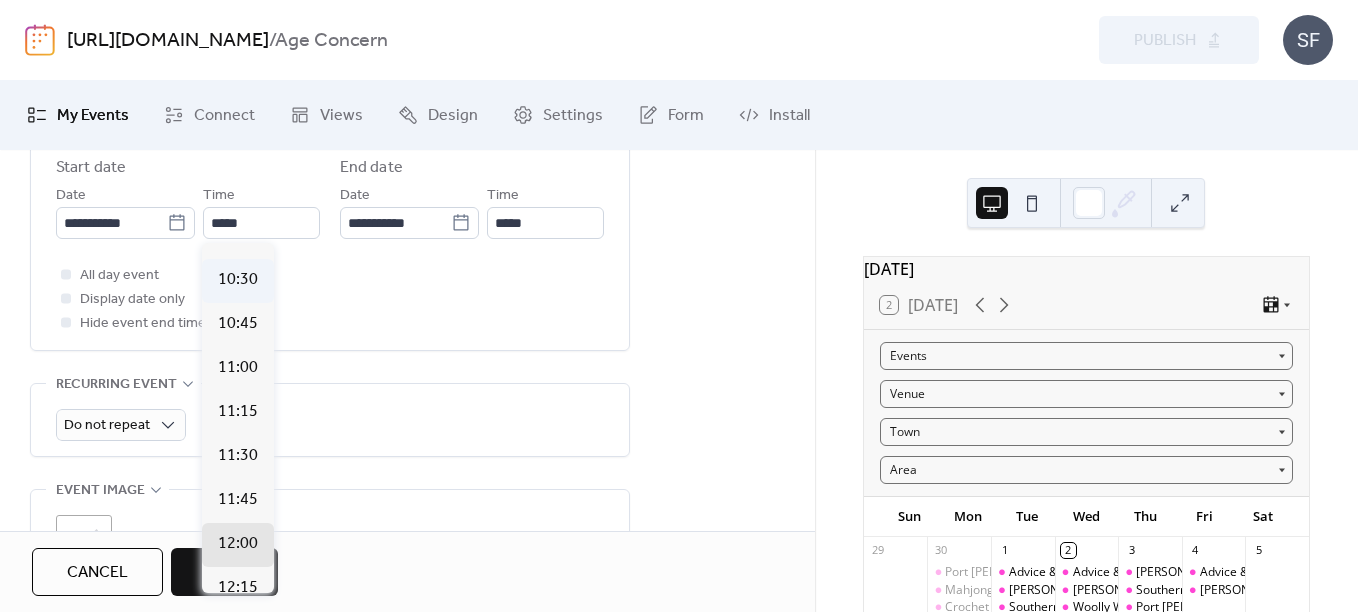 type on "*****" 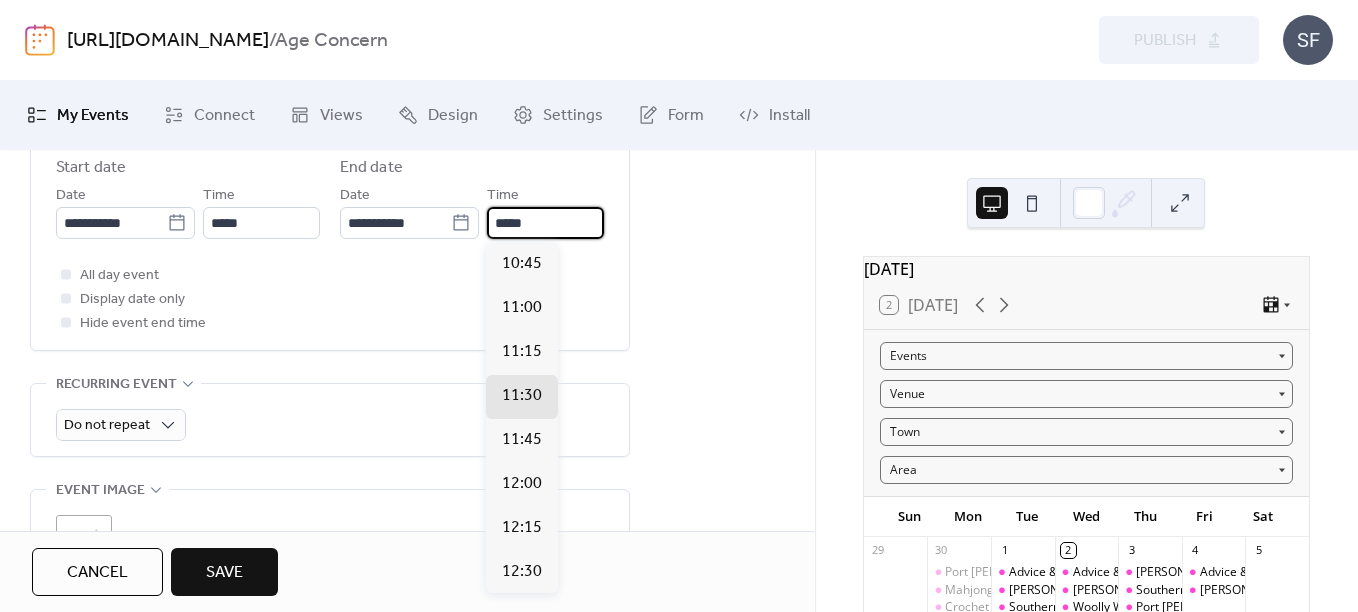 click on "*****" at bounding box center [545, 223] 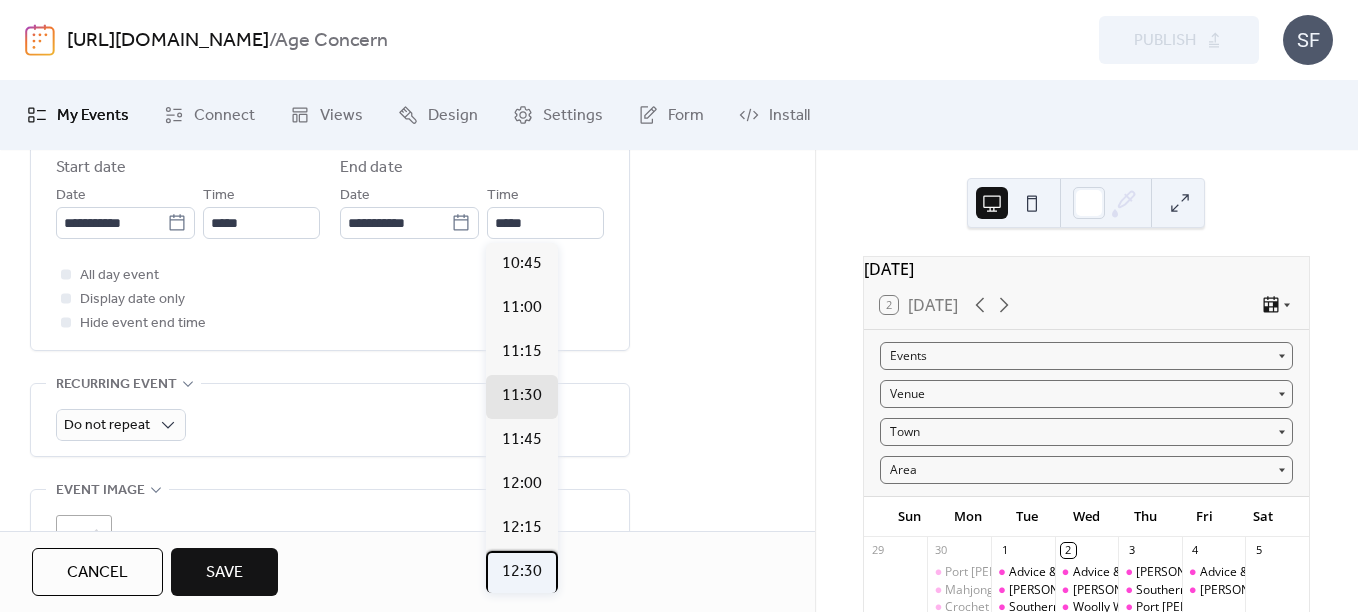 click on "12:30" at bounding box center [522, 572] 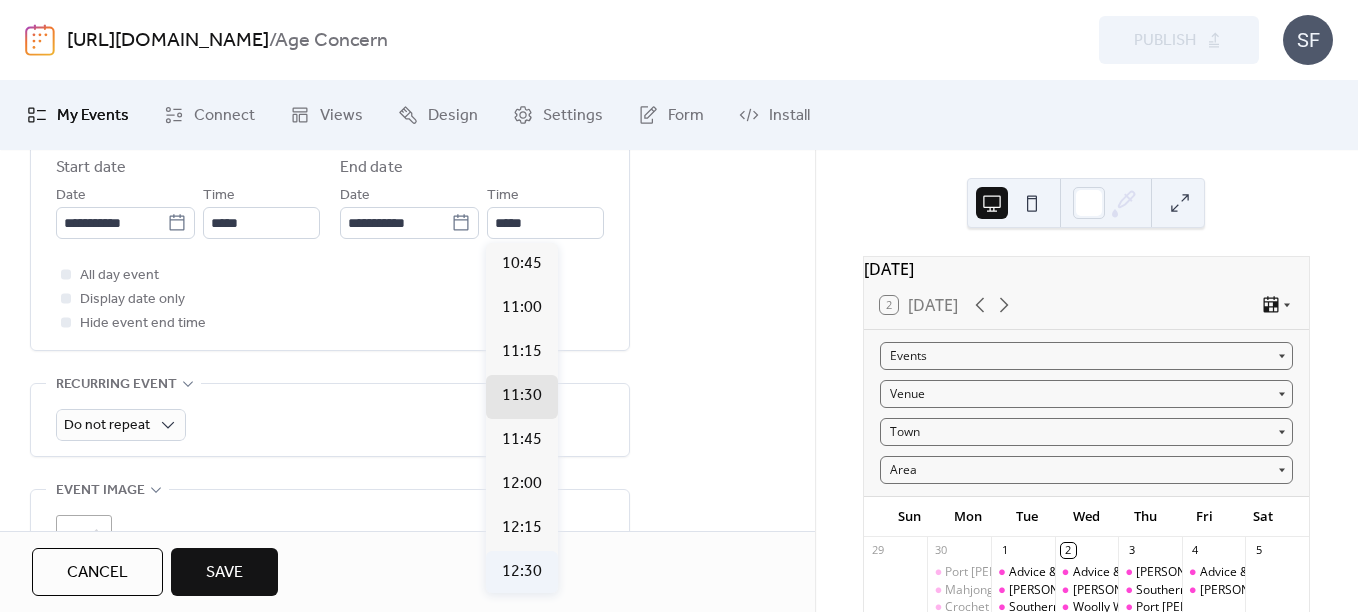 type on "*****" 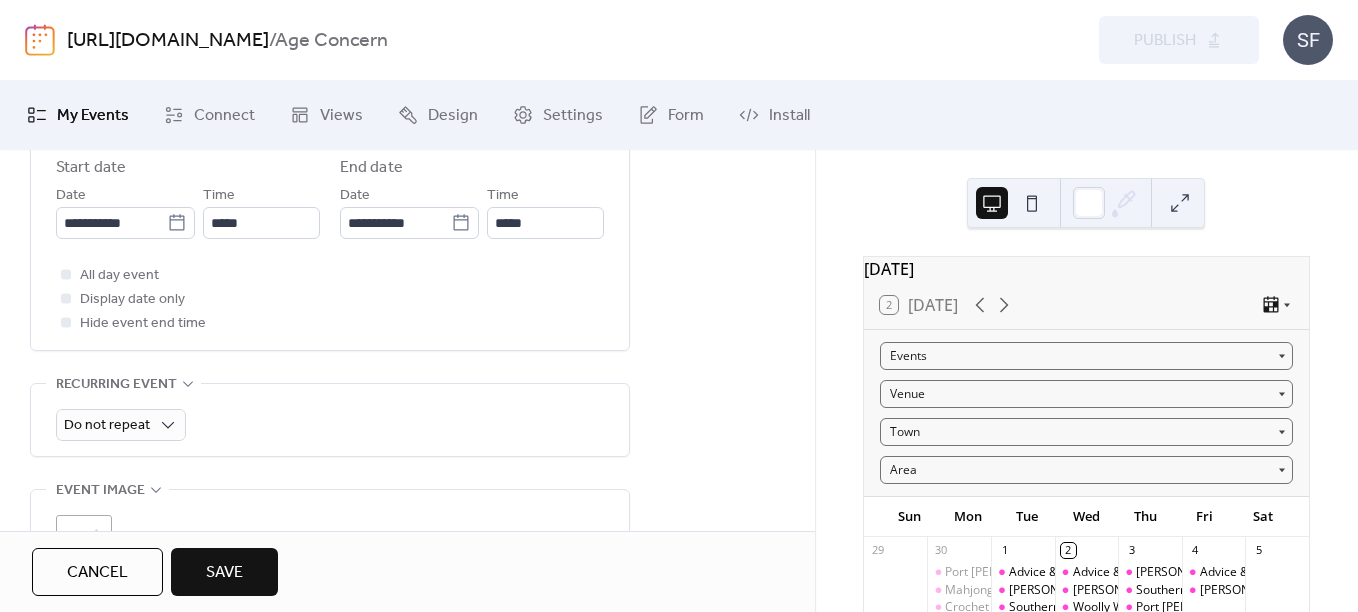 click on "**********" at bounding box center [407, 537] 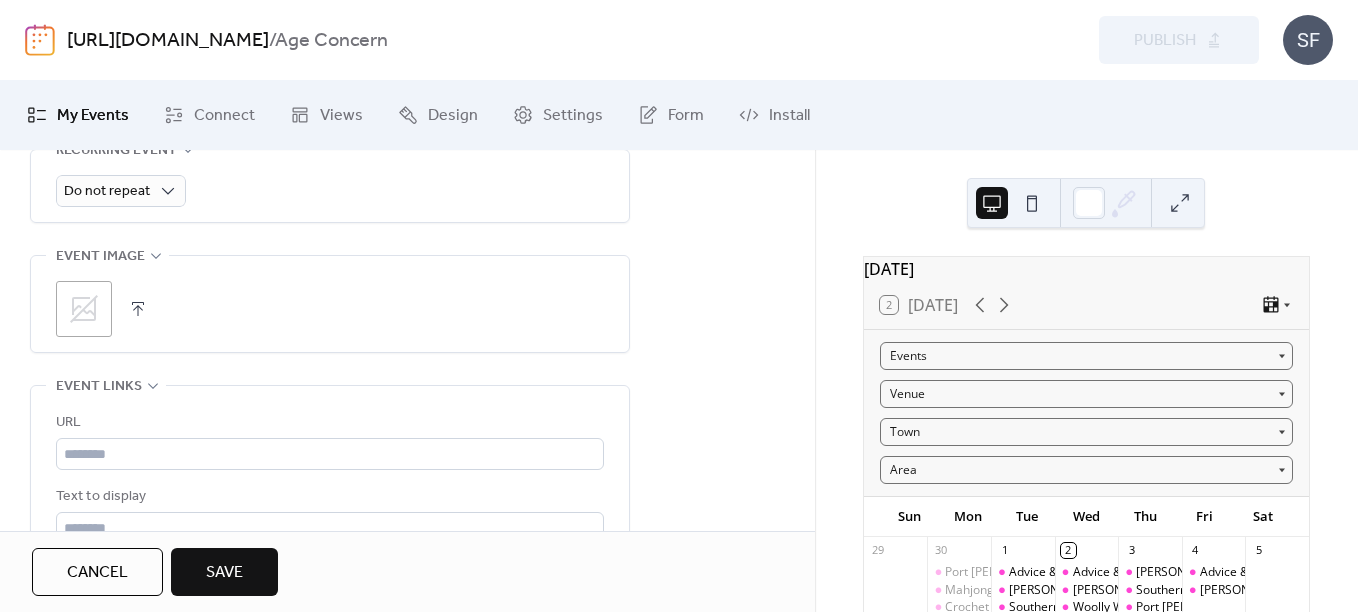 scroll, scrollTop: 1001, scrollLeft: 0, axis: vertical 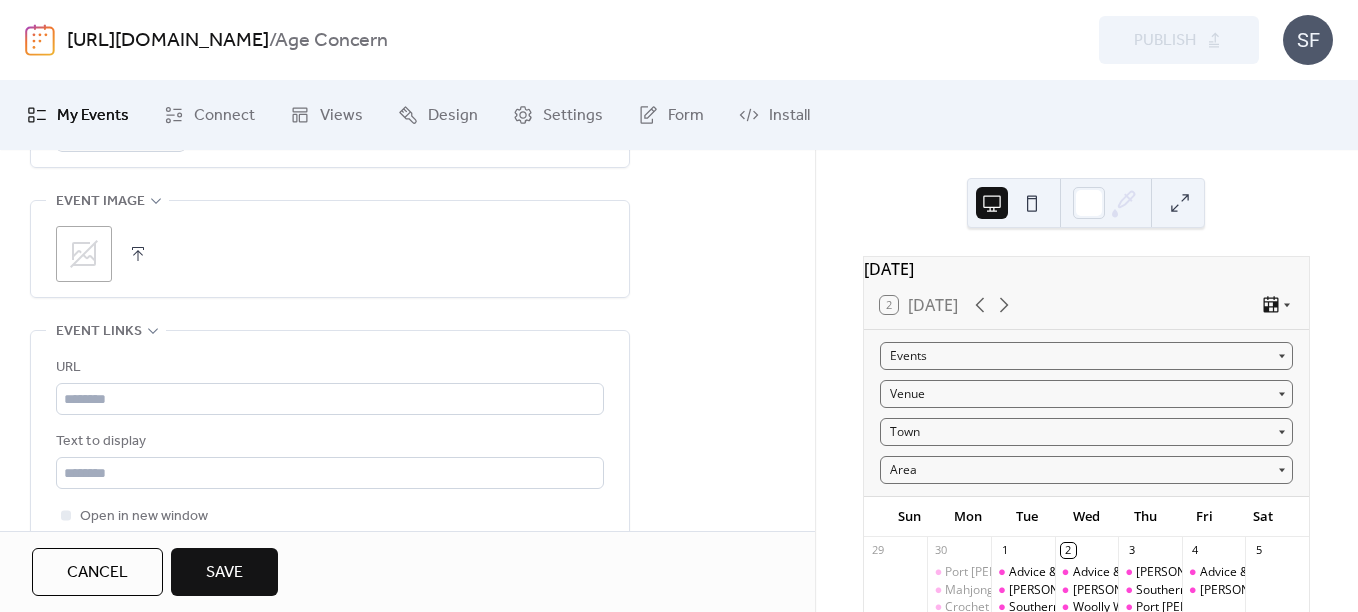 click 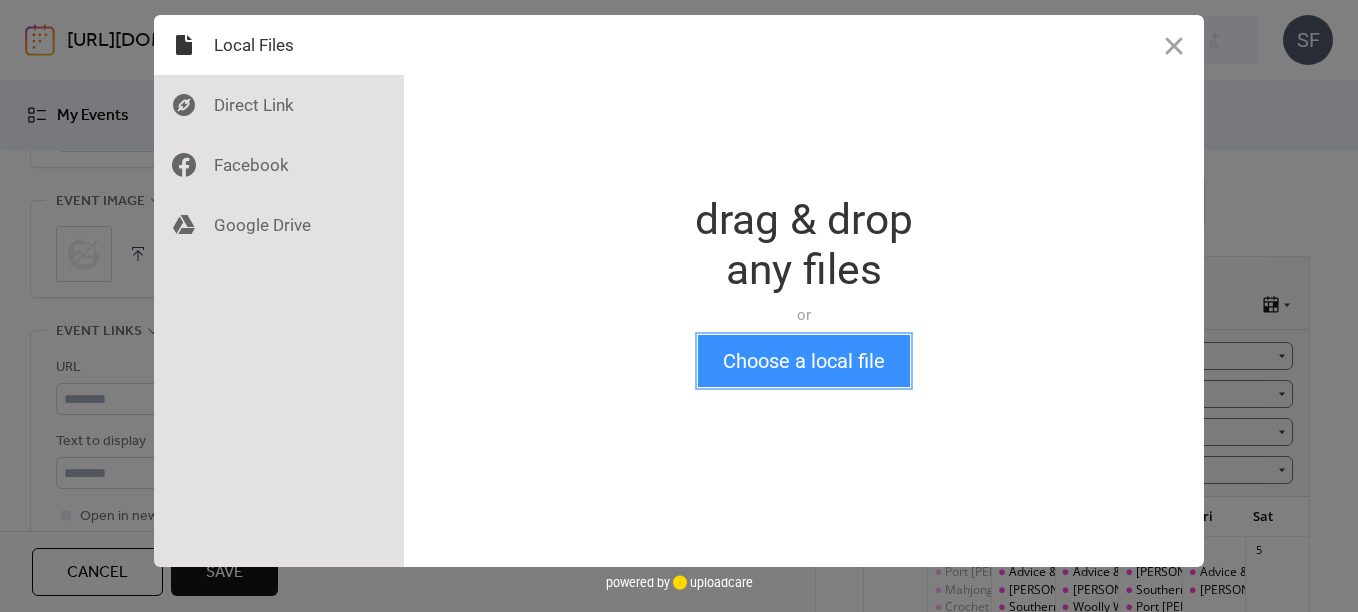 click on "Choose a local file" at bounding box center (804, 361) 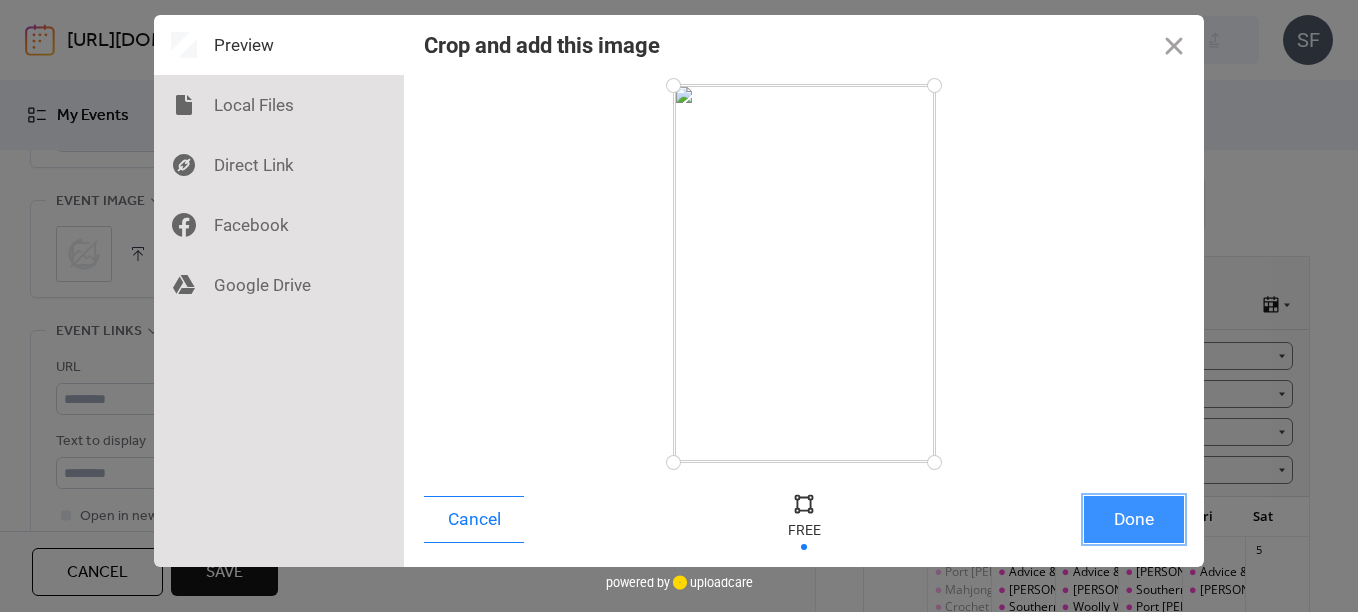 click on "Done" at bounding box center (1134, 519) 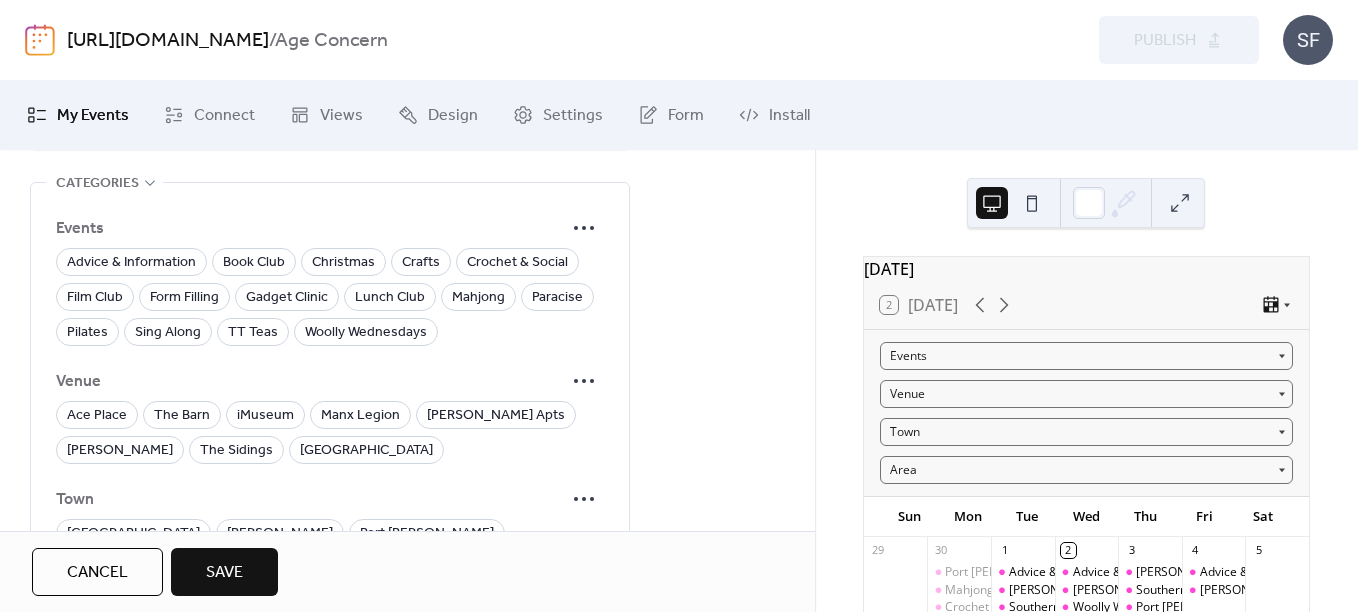 scroll, scrollTop: 1398, scrollLeft: 0, axis: vertical 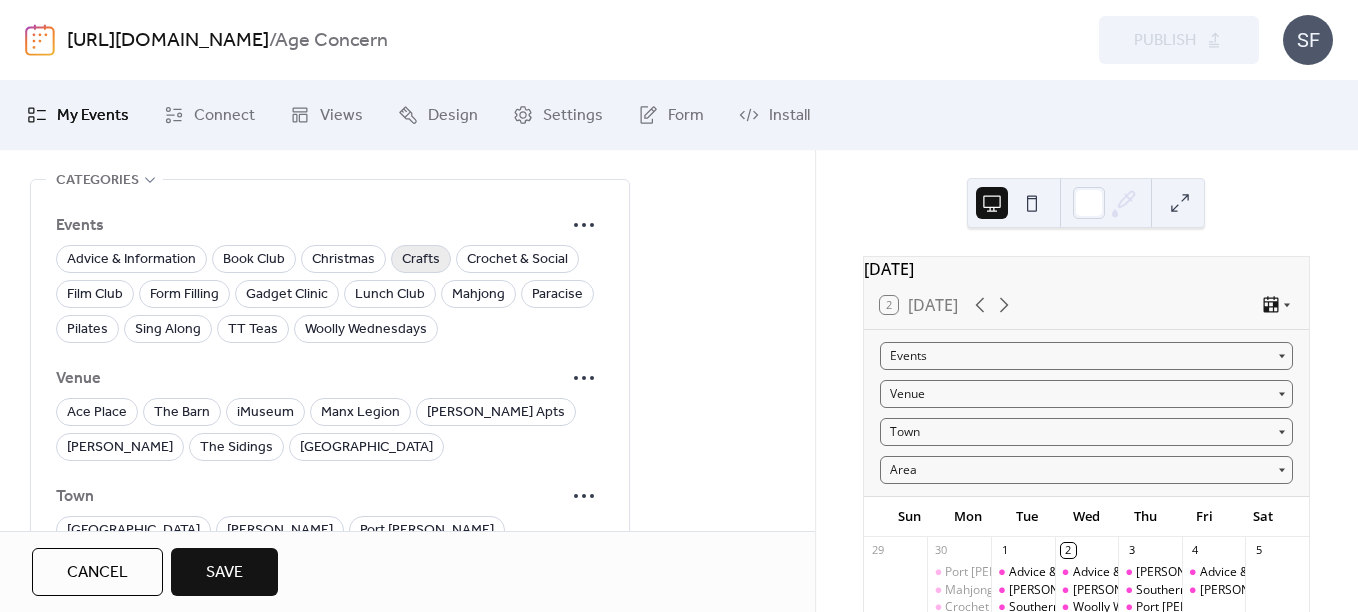 click on "Crafts" at bounding box center [421, 260] 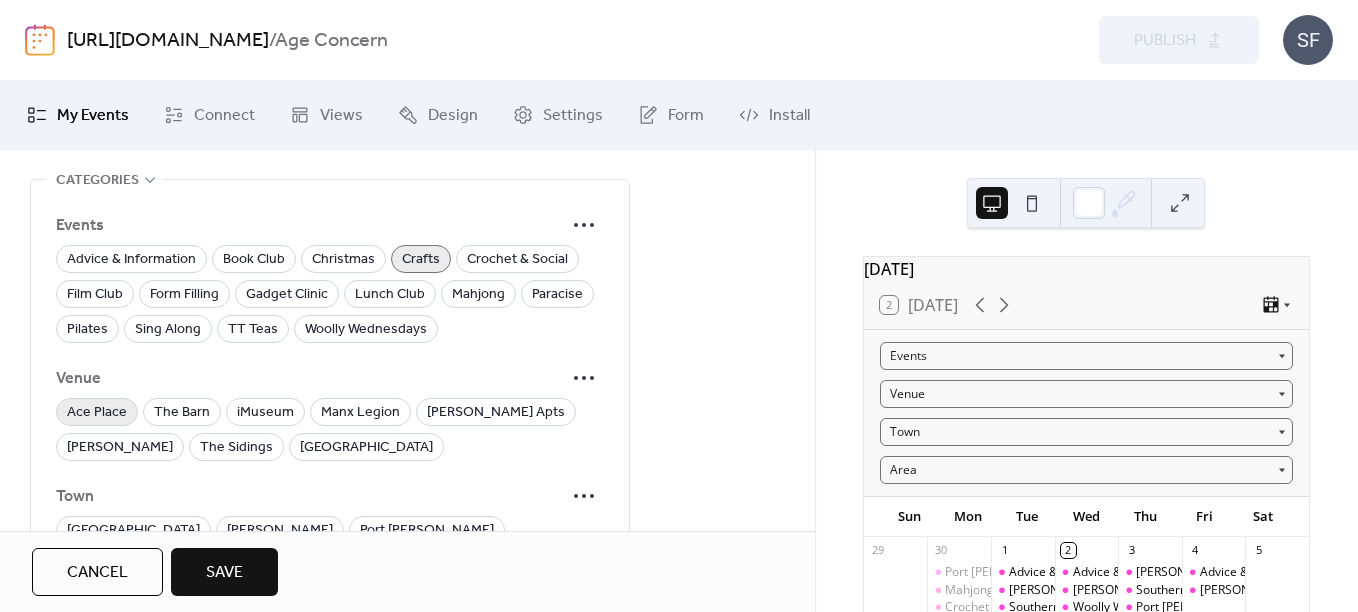 click on "Ace Place" at bounding box center [97, 413] 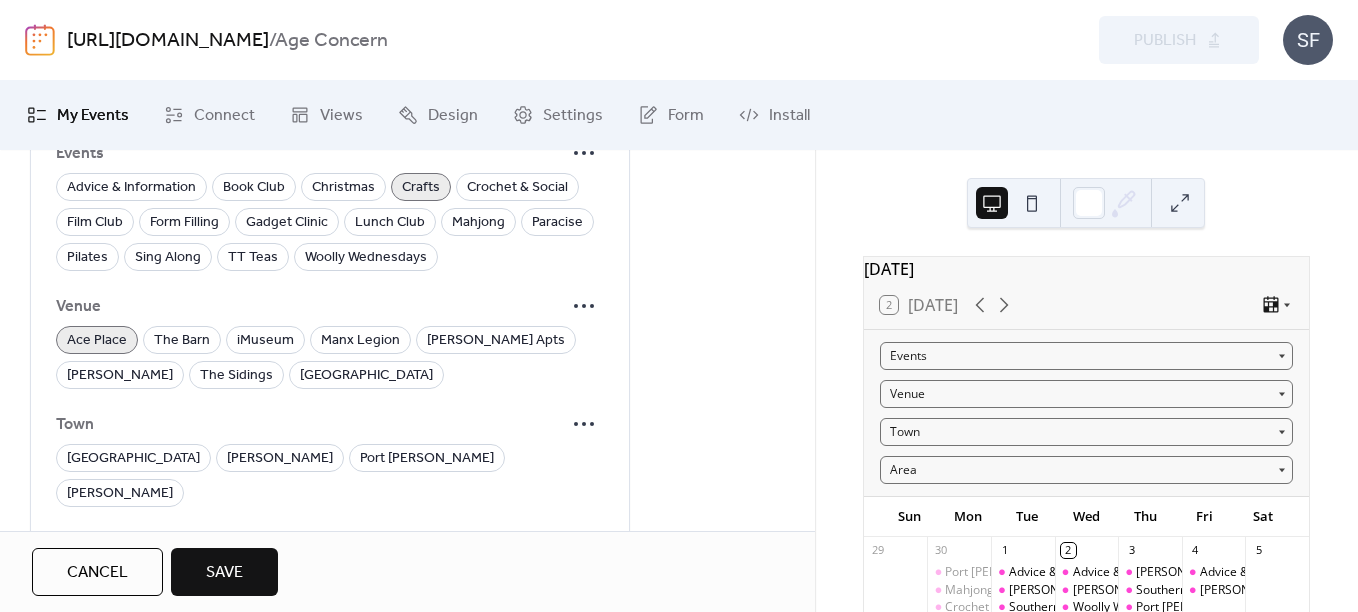 scroll, scrollTop: 1481, scrollLeft: 0, axis: vertical 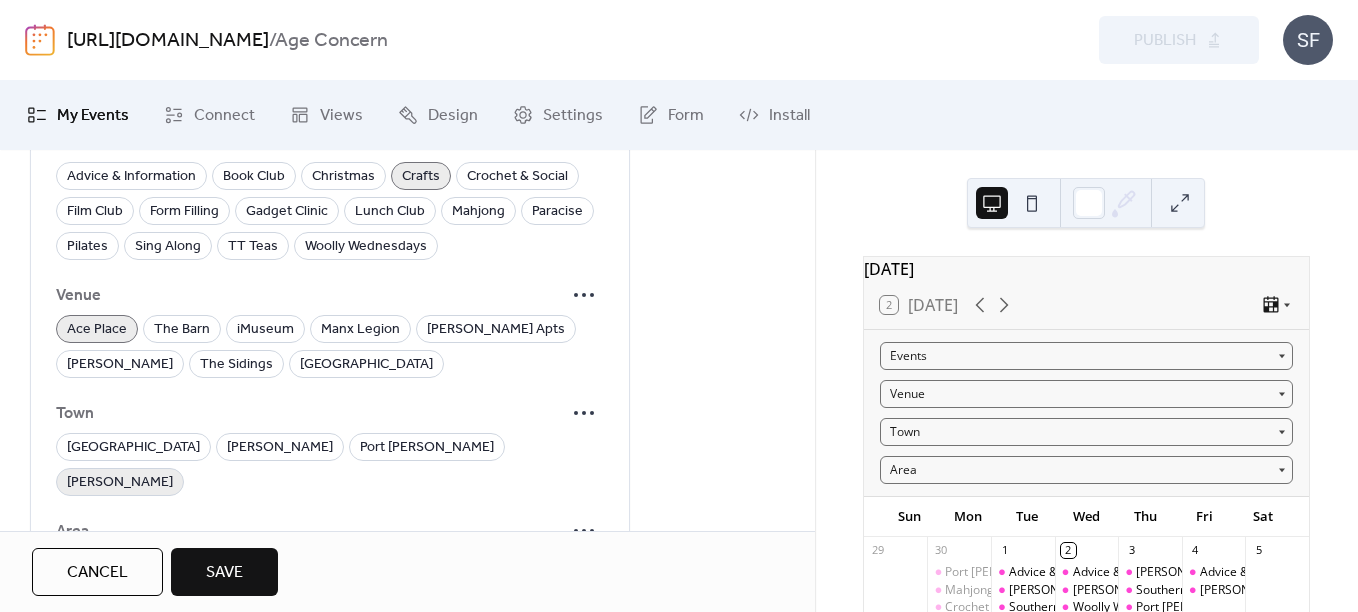 click on "[PERSON_NAME]" at bounding box center (120, 483) 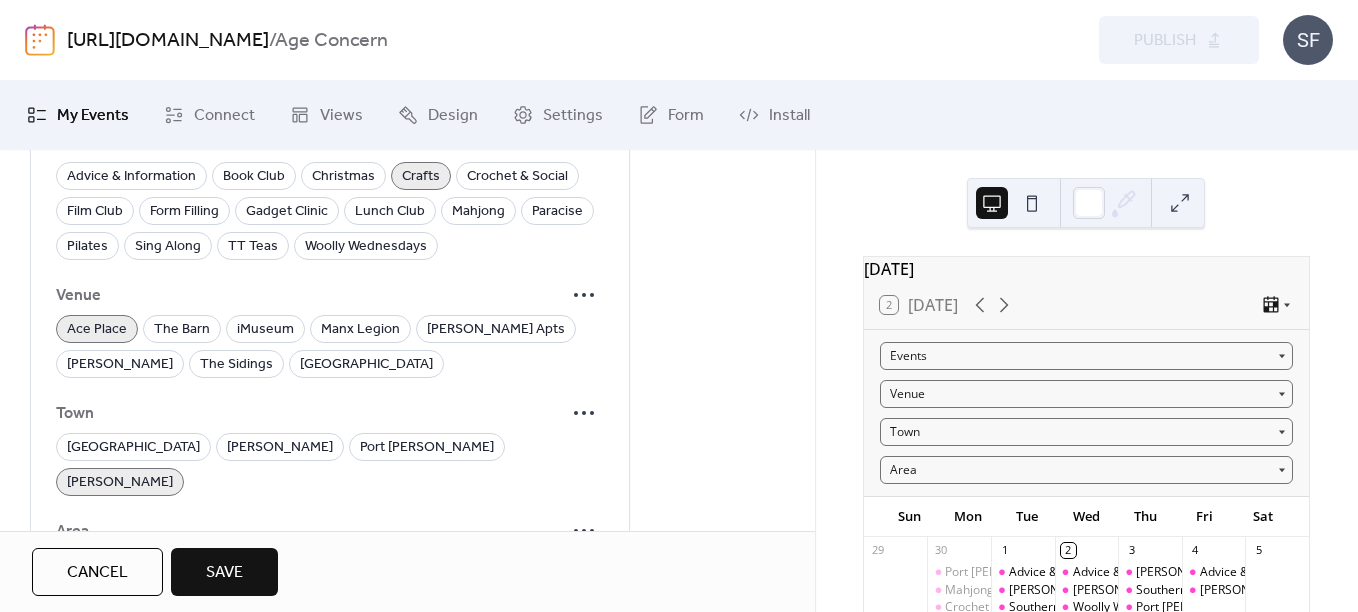 click on "North" at bounding box center [85, 566] 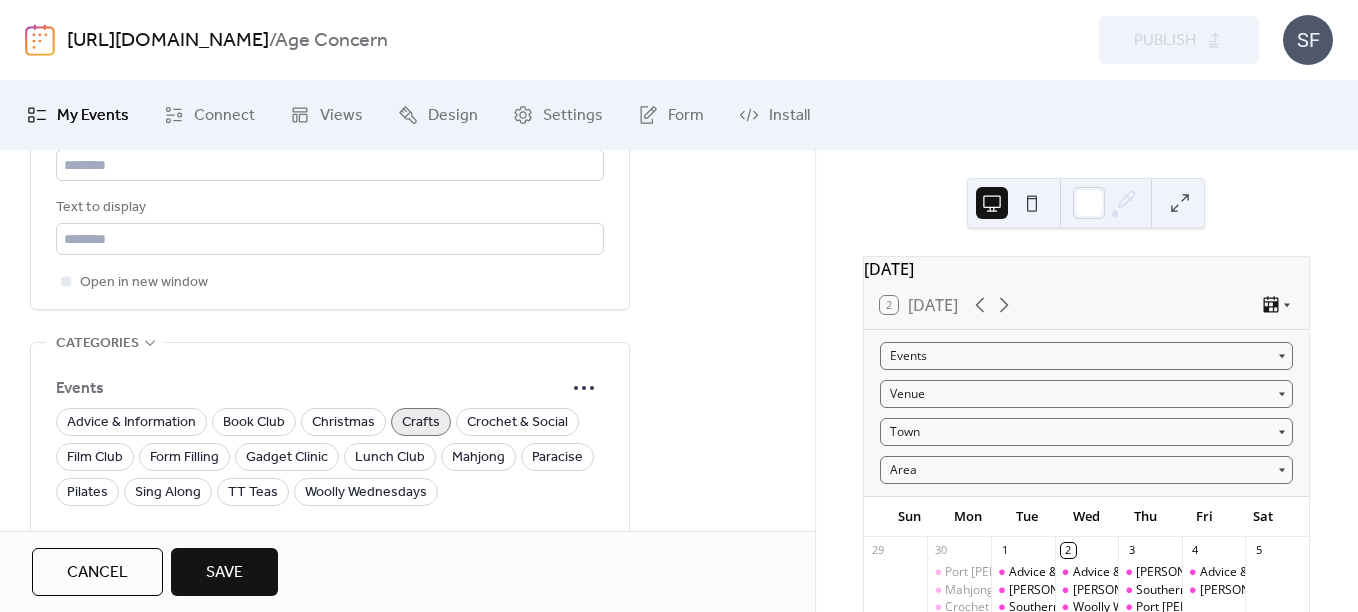 scroll, scrollTop: 1180, scrollLeft: 0, axis: vertical 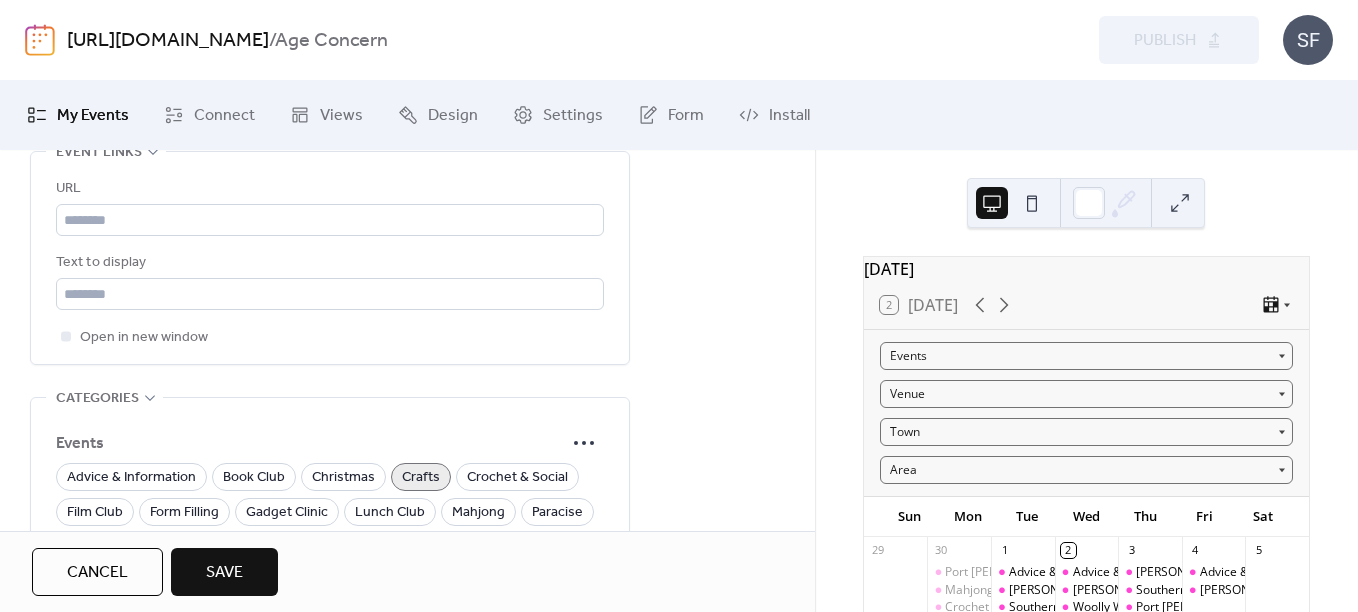 click on "Save" at bounding box center [224, 572] 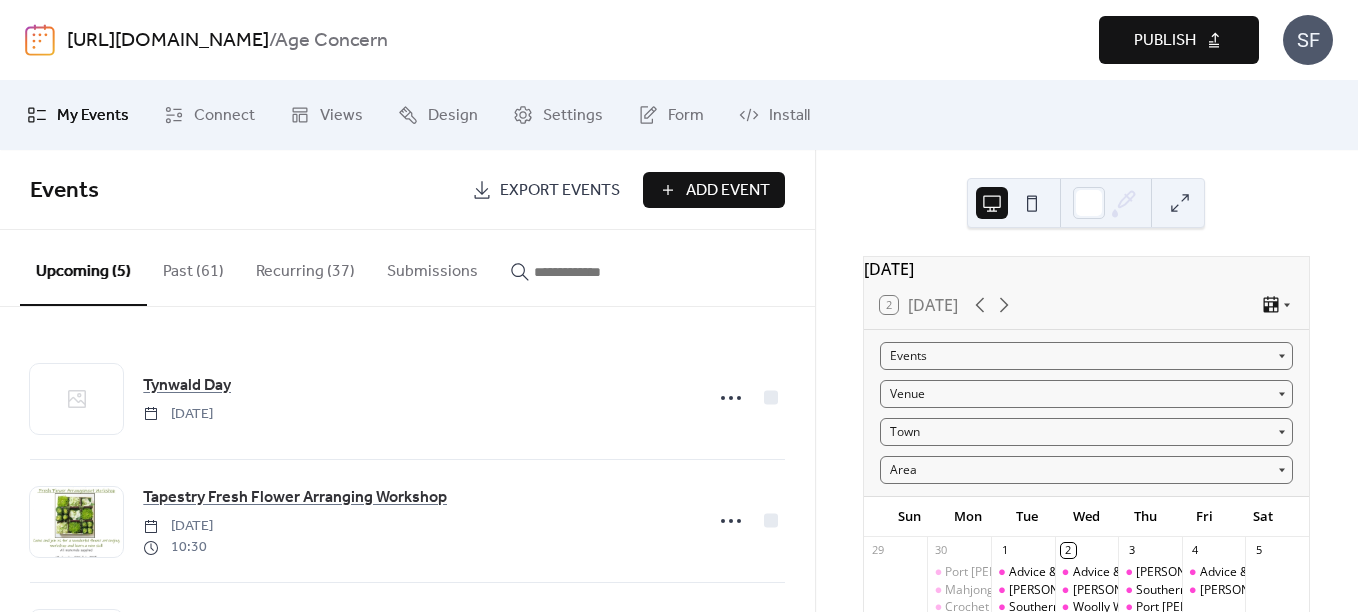 click on "Add Event" at bounding box center (728, 191) 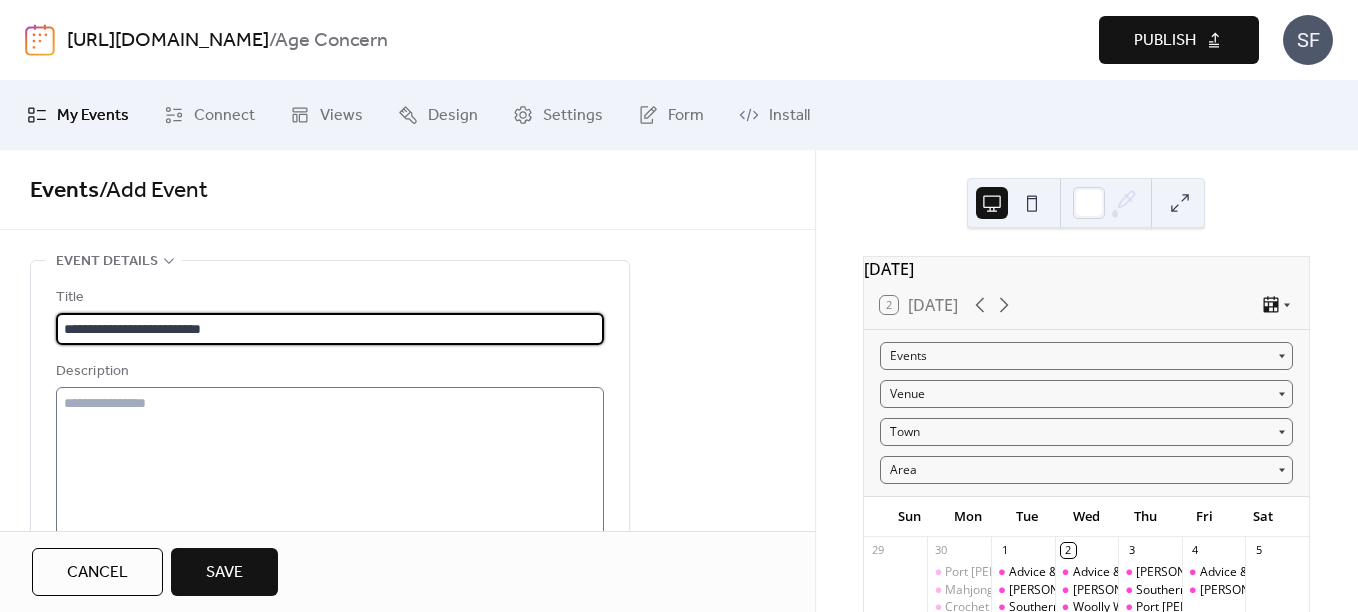 type on "**********" 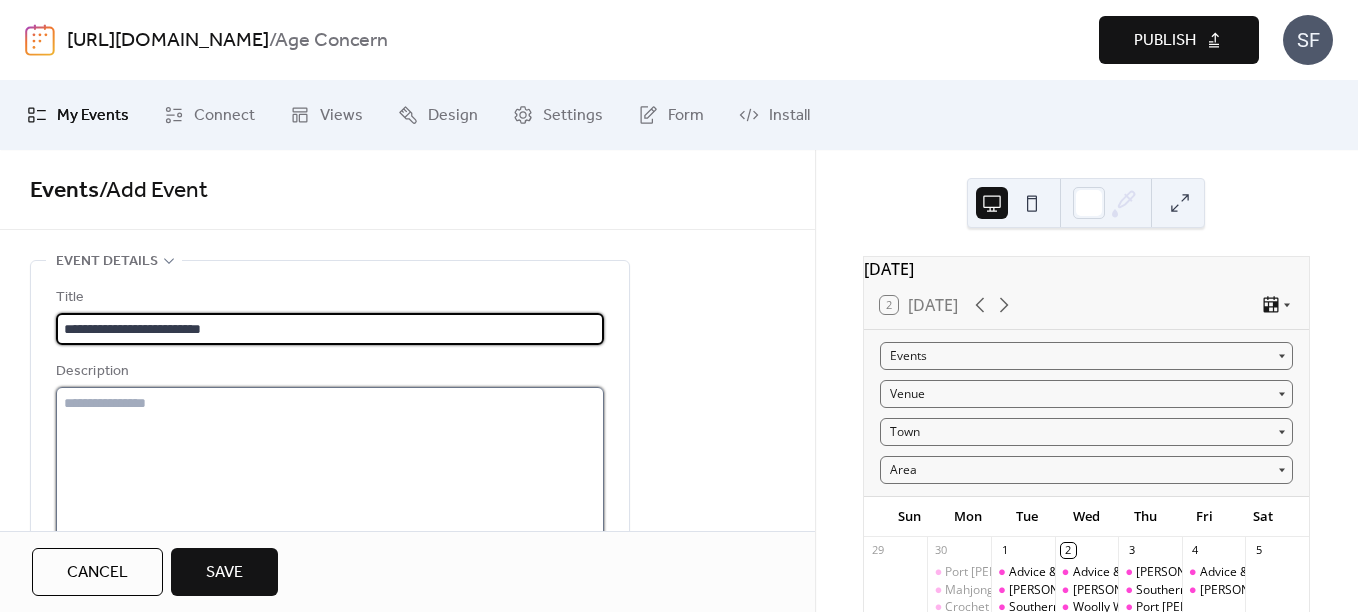 click at bounding box center (330, 463) 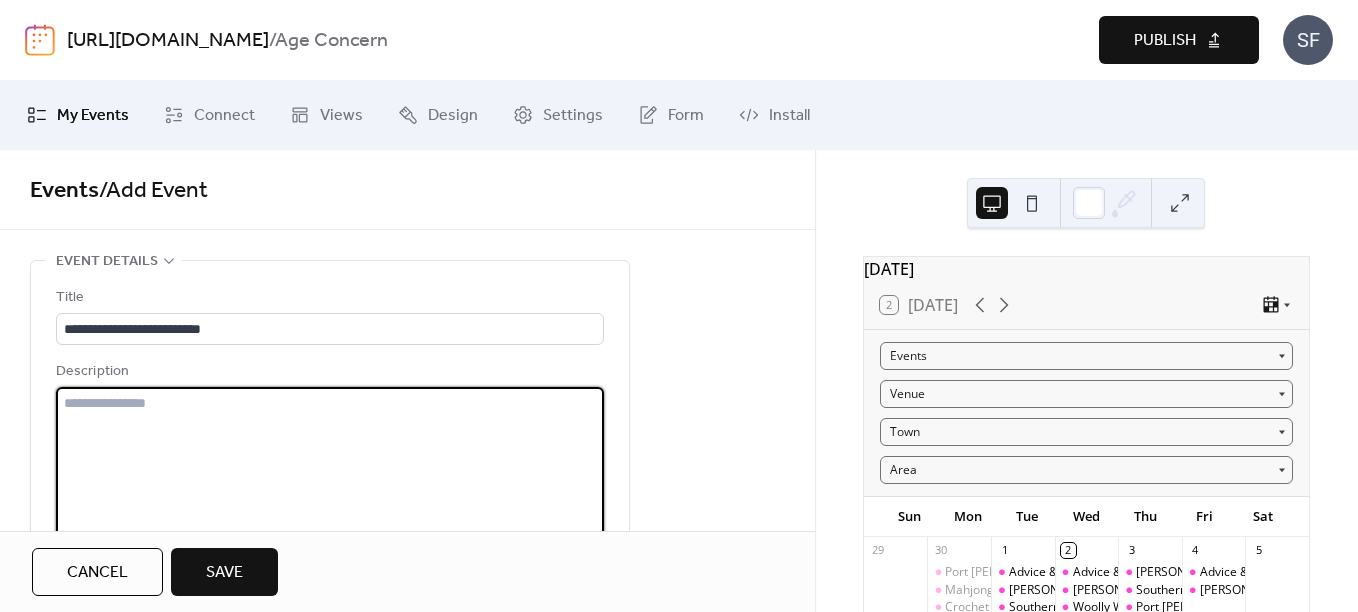 paste on "**********" 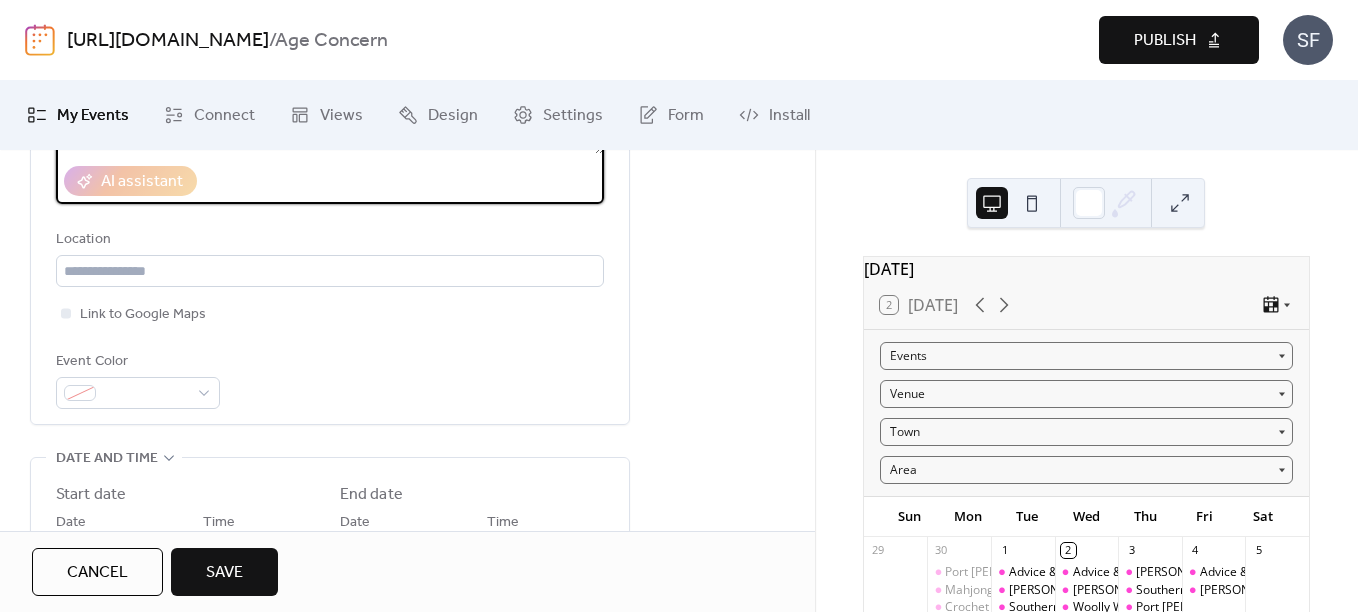 scroll, scrollTop: 404, scrollLeft: 0, axis: vertical 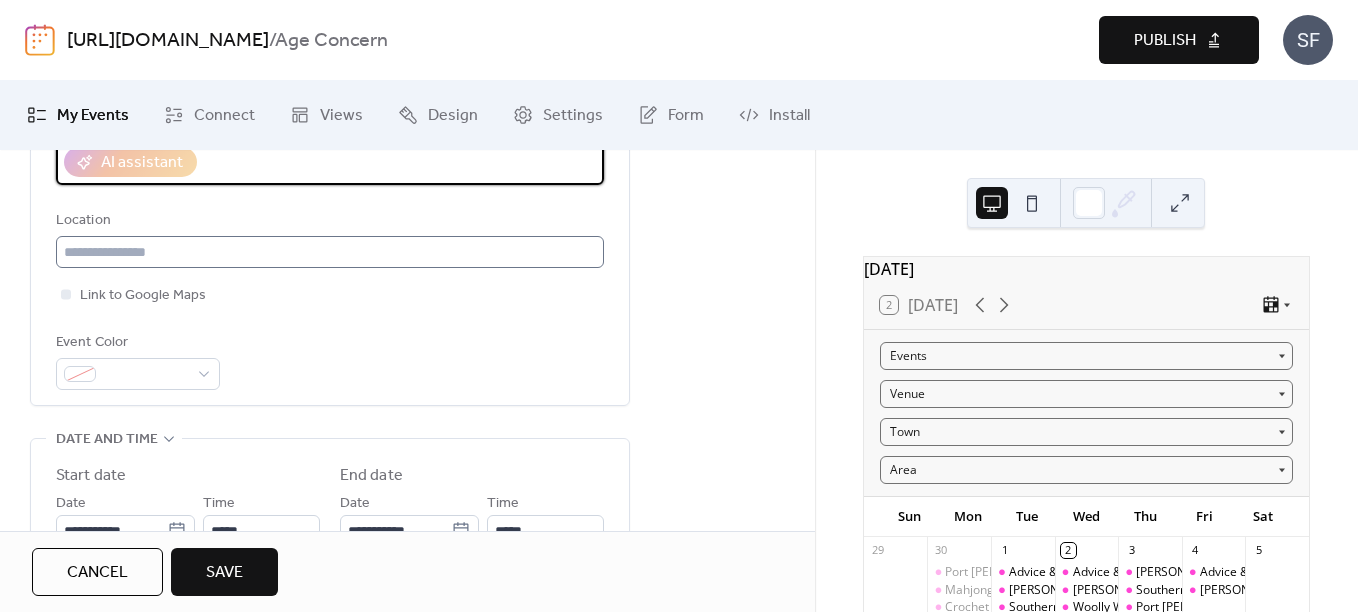 type on "**********" 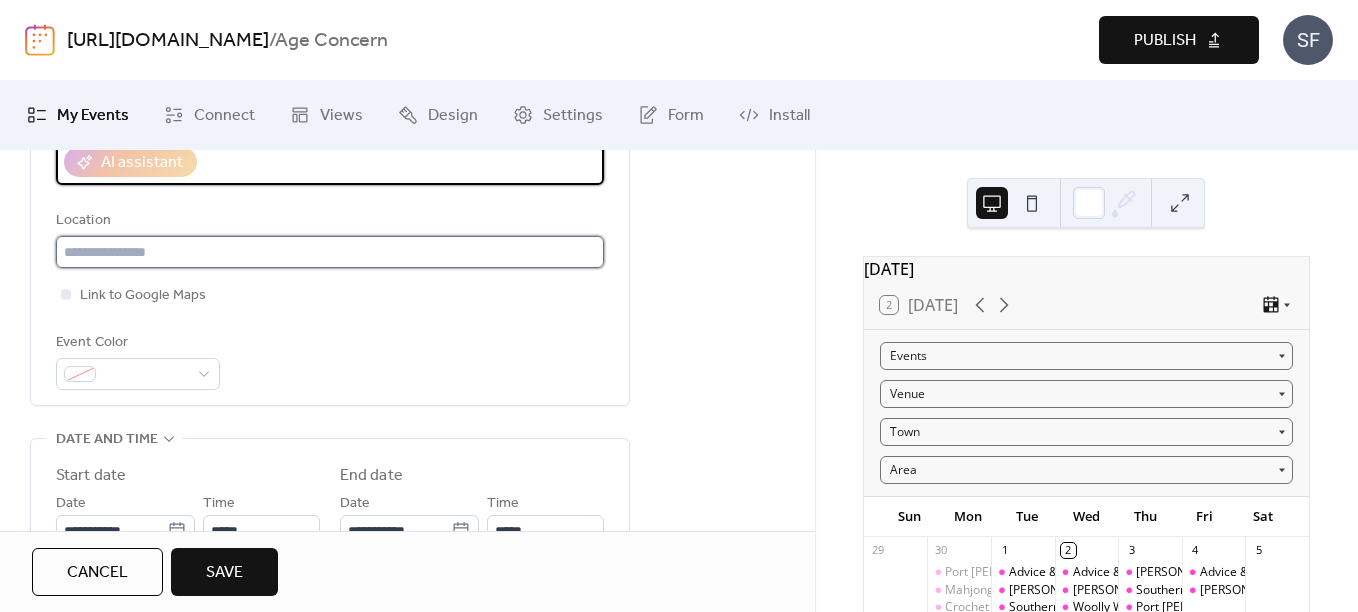 click at bounding box center (330, 252) 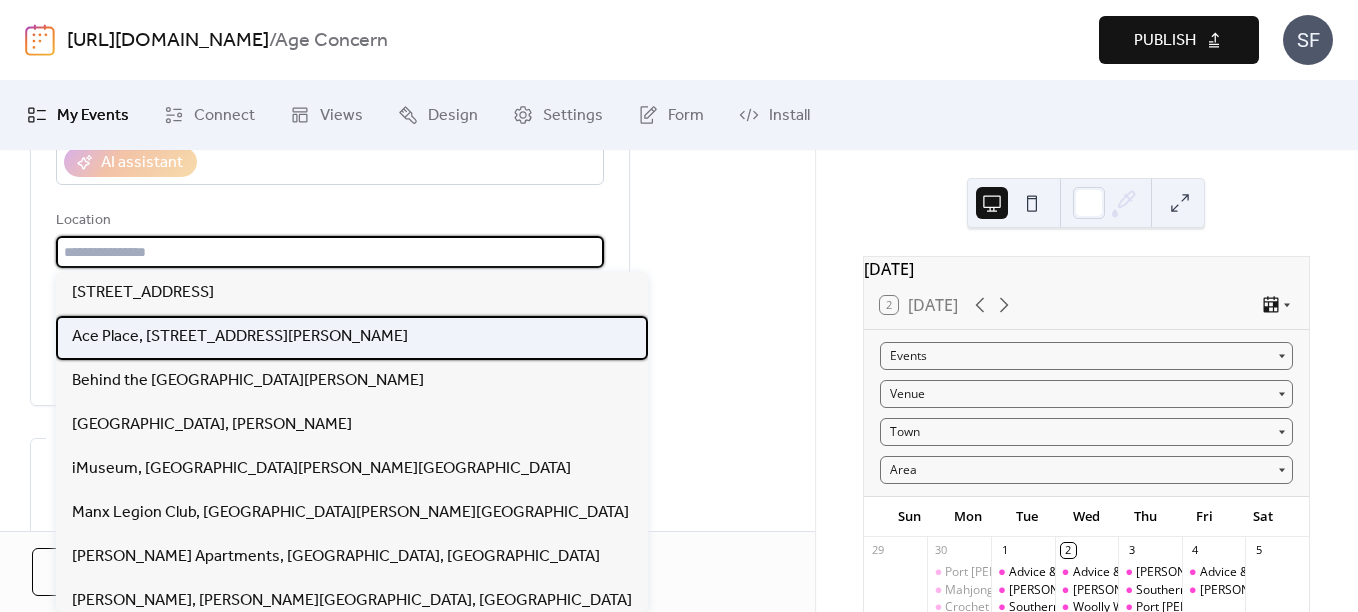 click on "Ace Place, [STREET_ADDRESS][PERSON_NAME]" at bounding box center (240, 337) 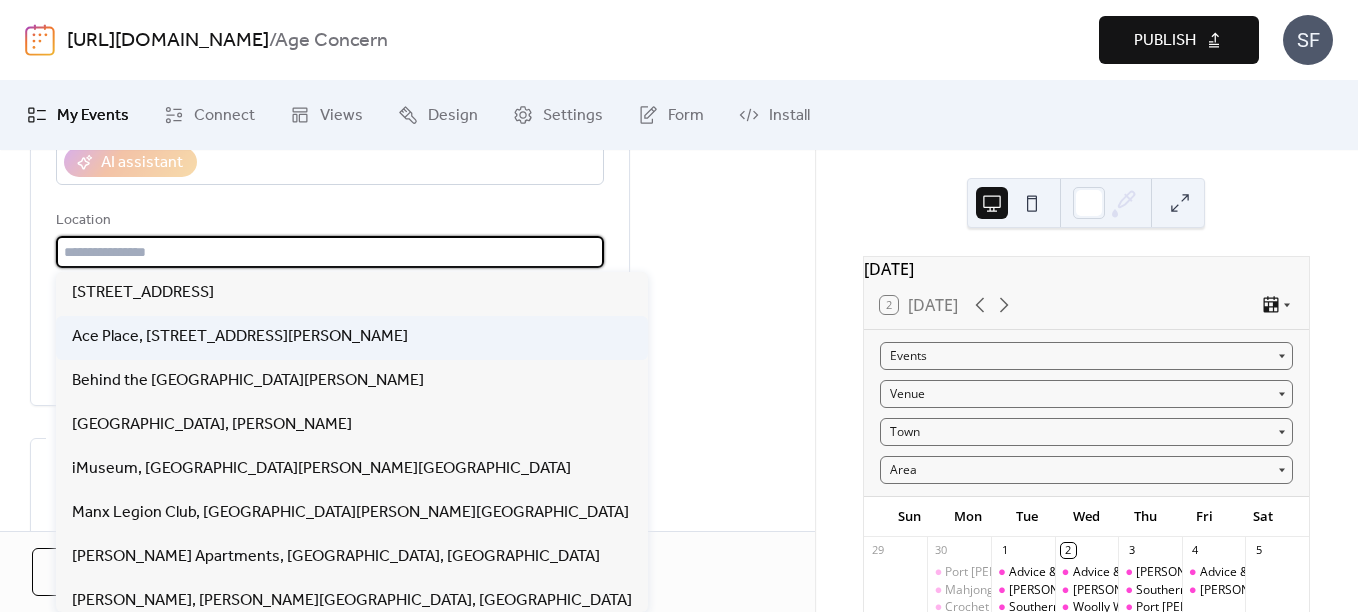 type on "**********" 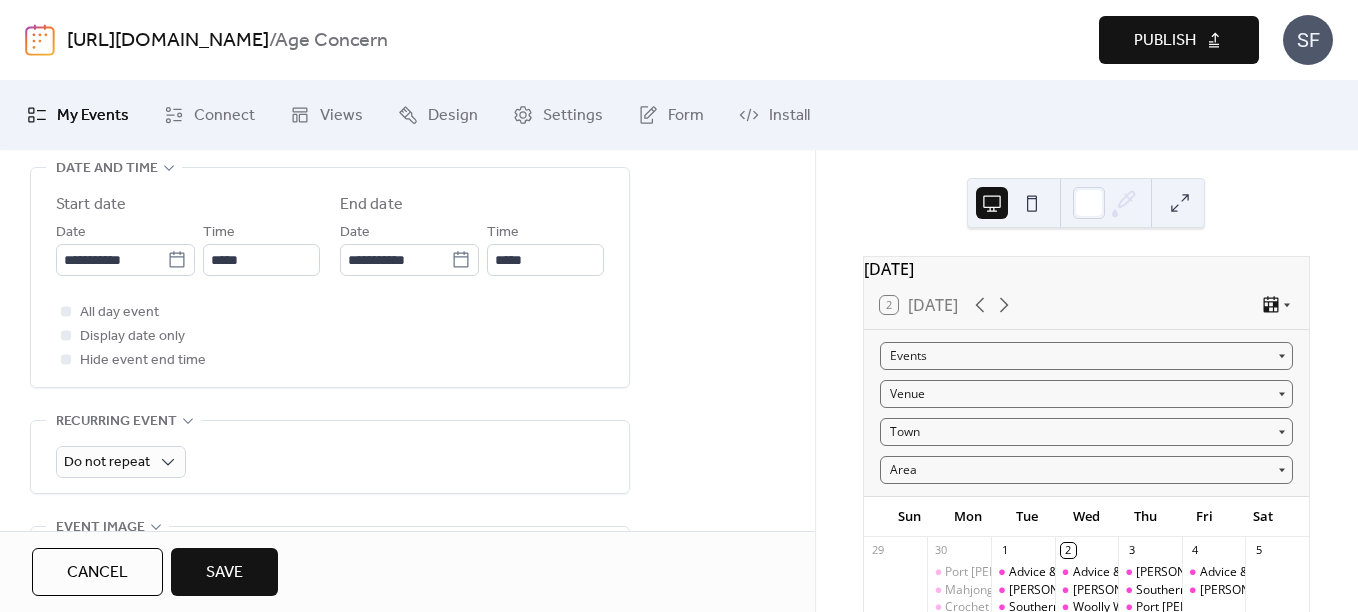 scroll, scrollTop: 676, scrollLeft: 0, axis: vertical 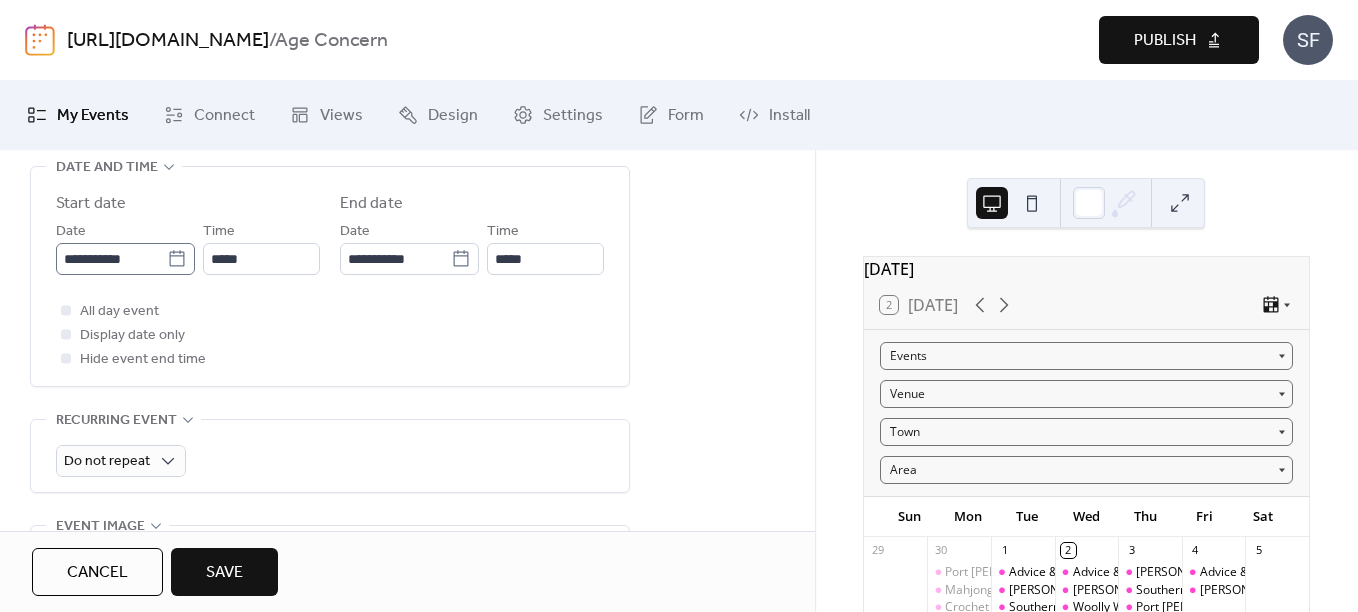 click 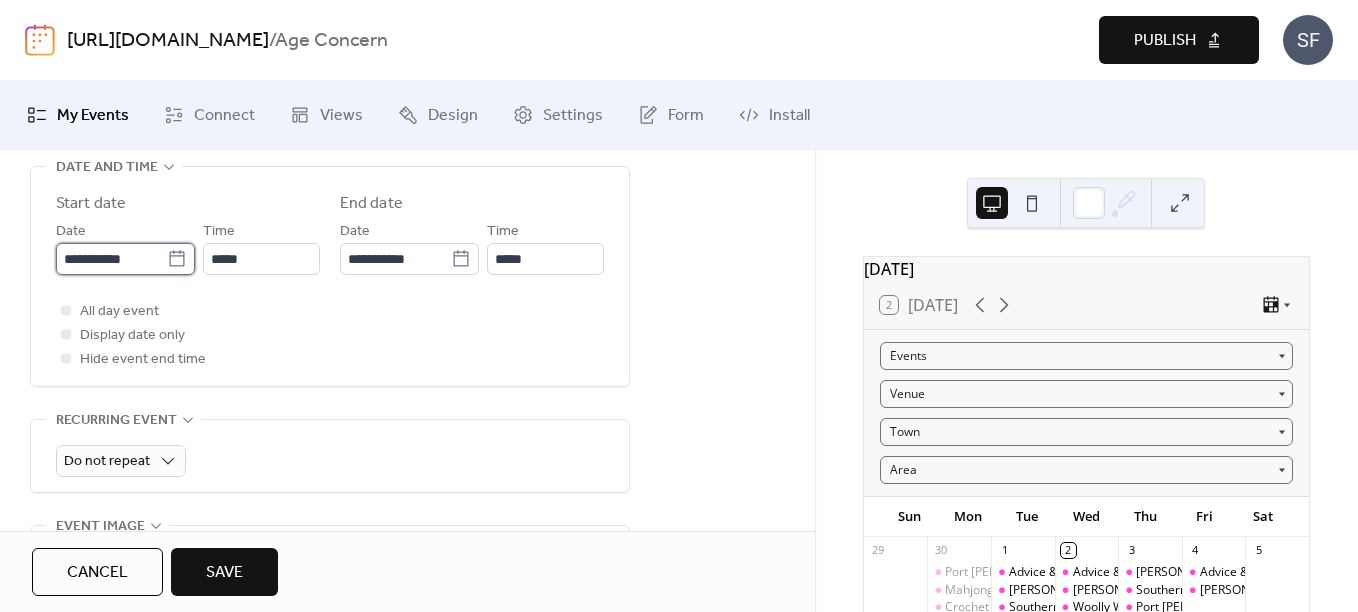 click on "**********" at bounding box center (111, 259) 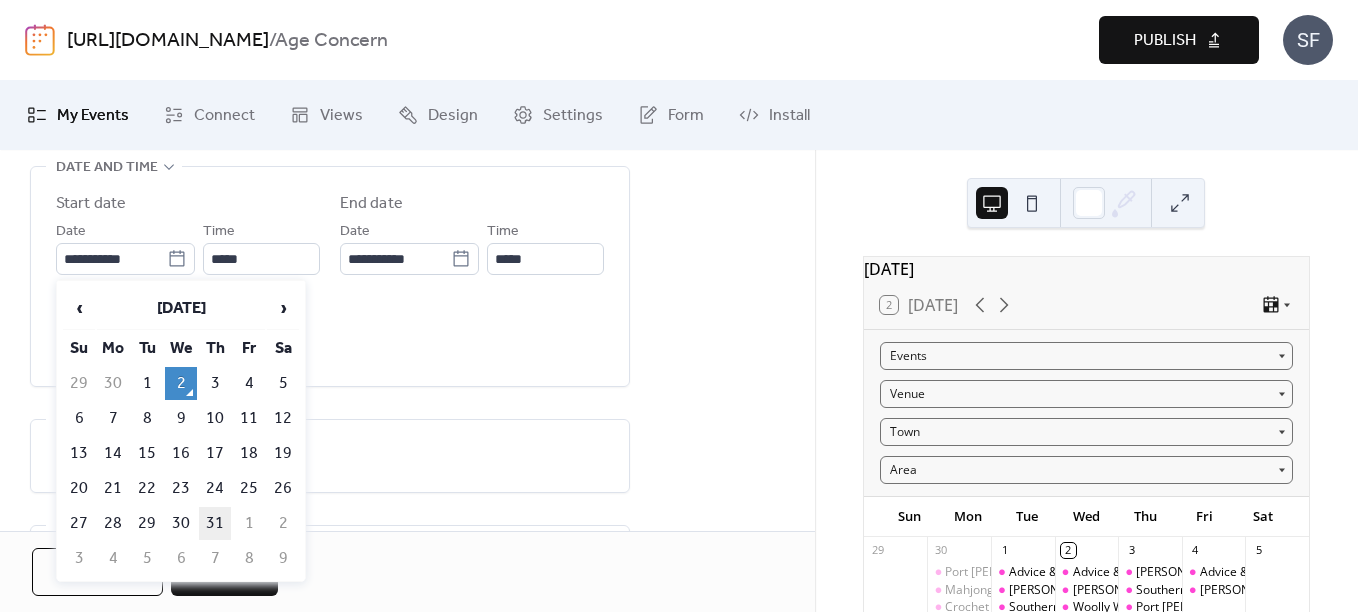 click on "31" at bounding box center (215, 523) 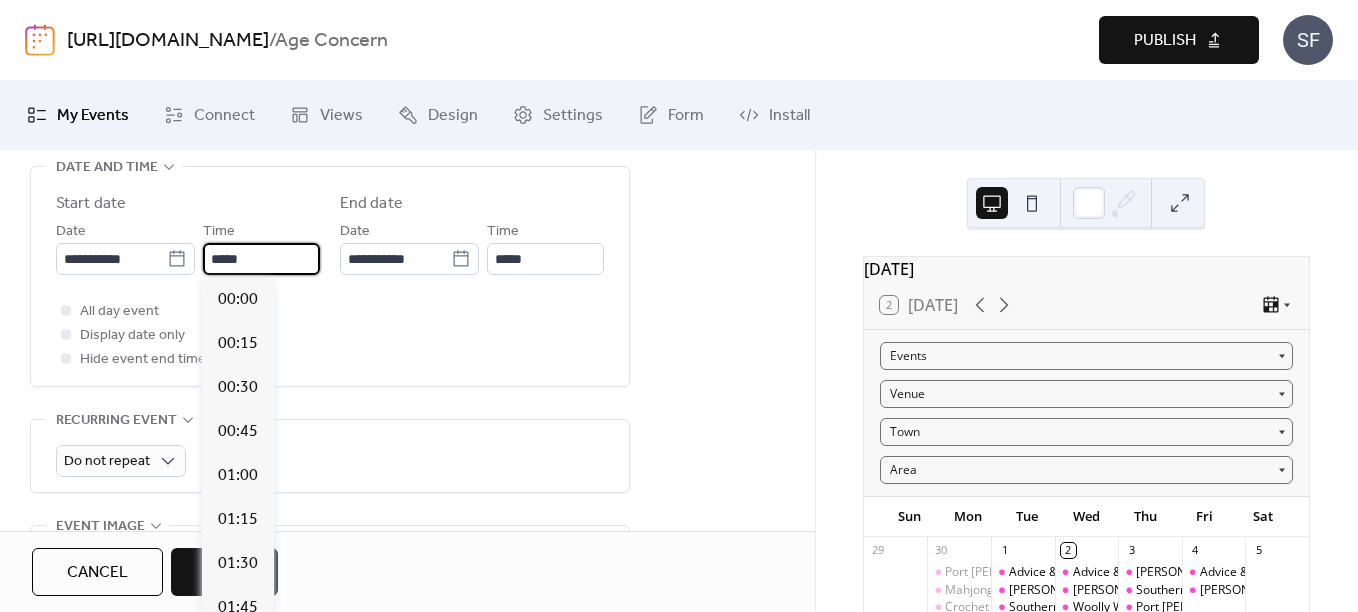 click on "*****" at bounding box center (261, 259) 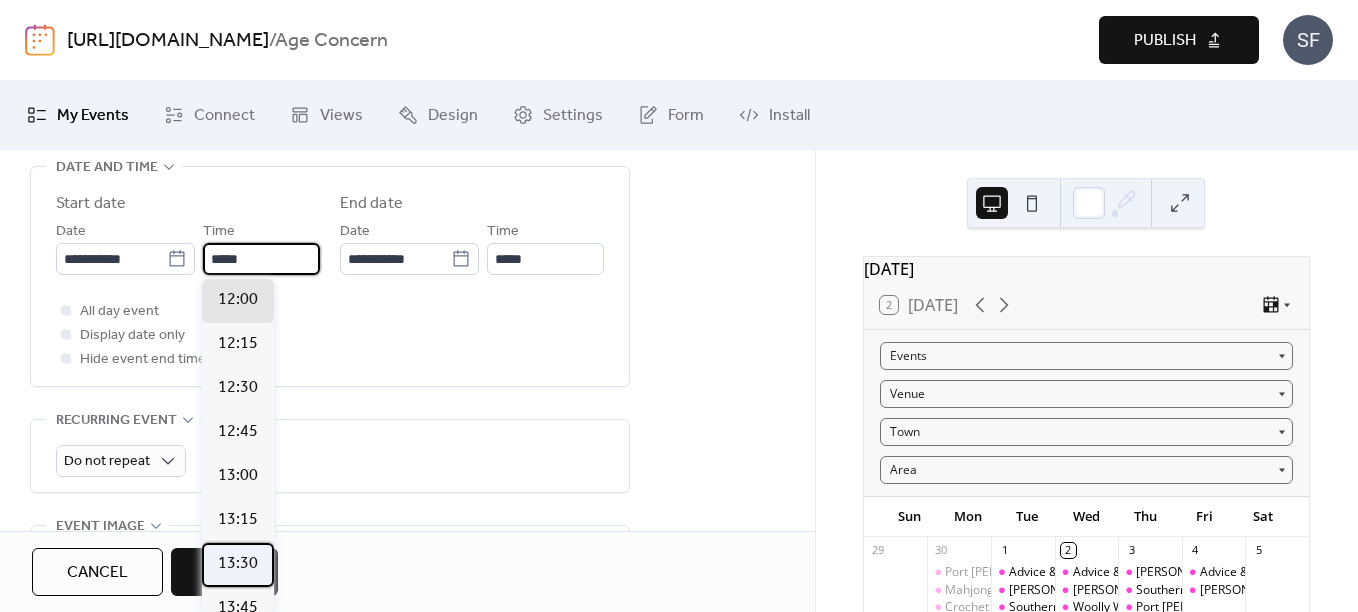 click on "13:30" at bounding box center (238, 564) 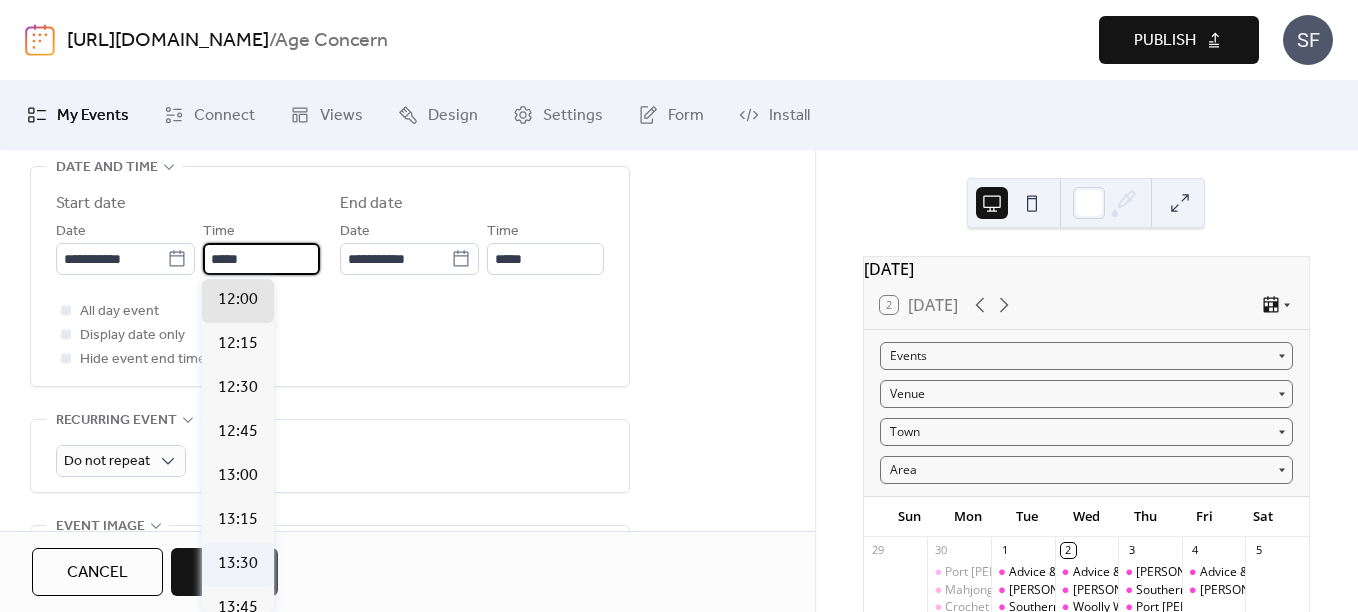 type on "*****" 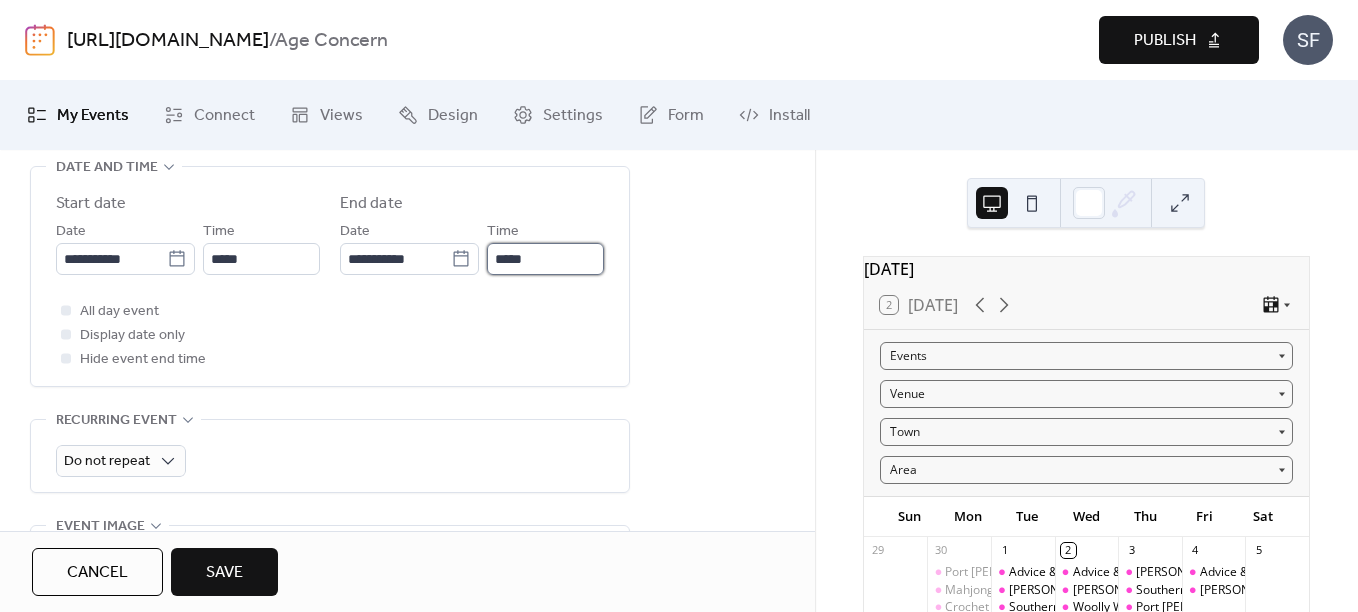 click on "*****" at bounding box center (545, 259) 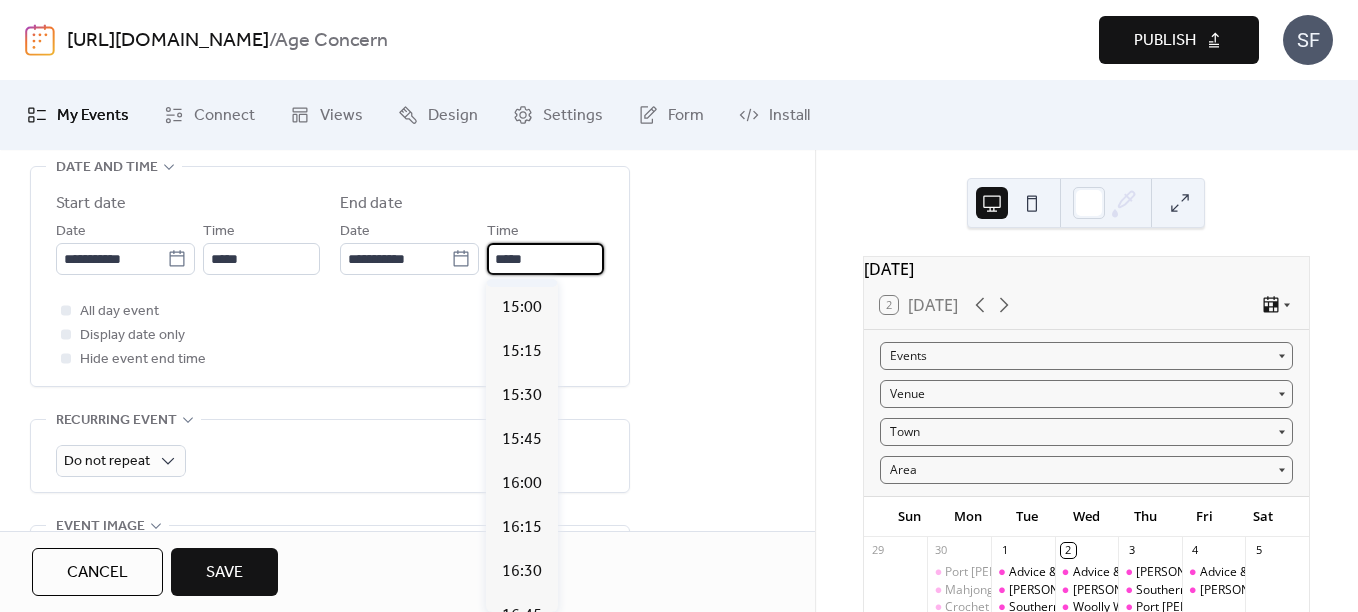scroll, scrollTop: 213, scrollLeft: 0, axis: vertical 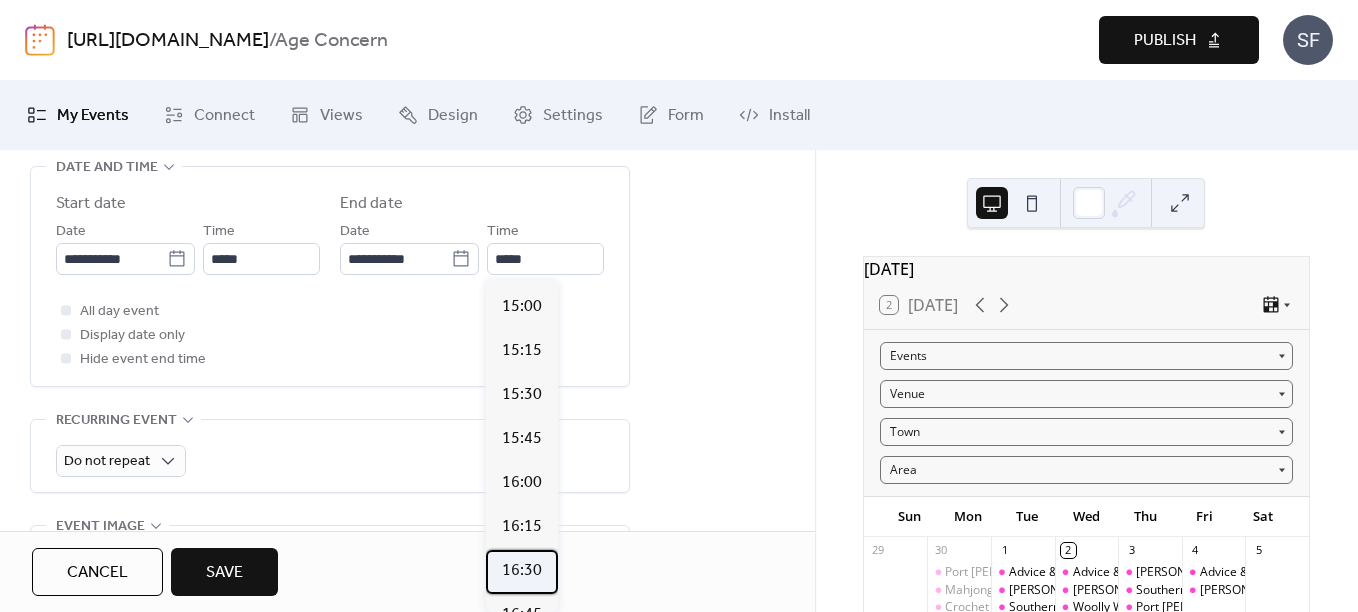 click on "16:30" at bounding box center (522, 571) 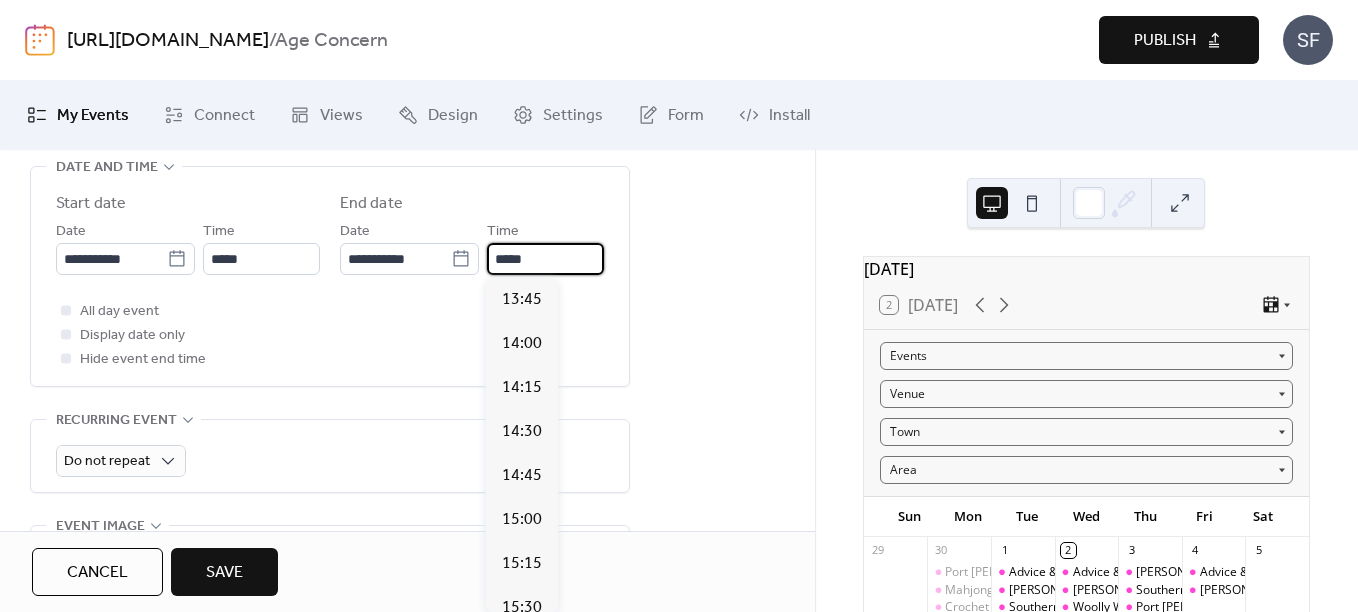 click on "*****" at bounding box center (545, 259) 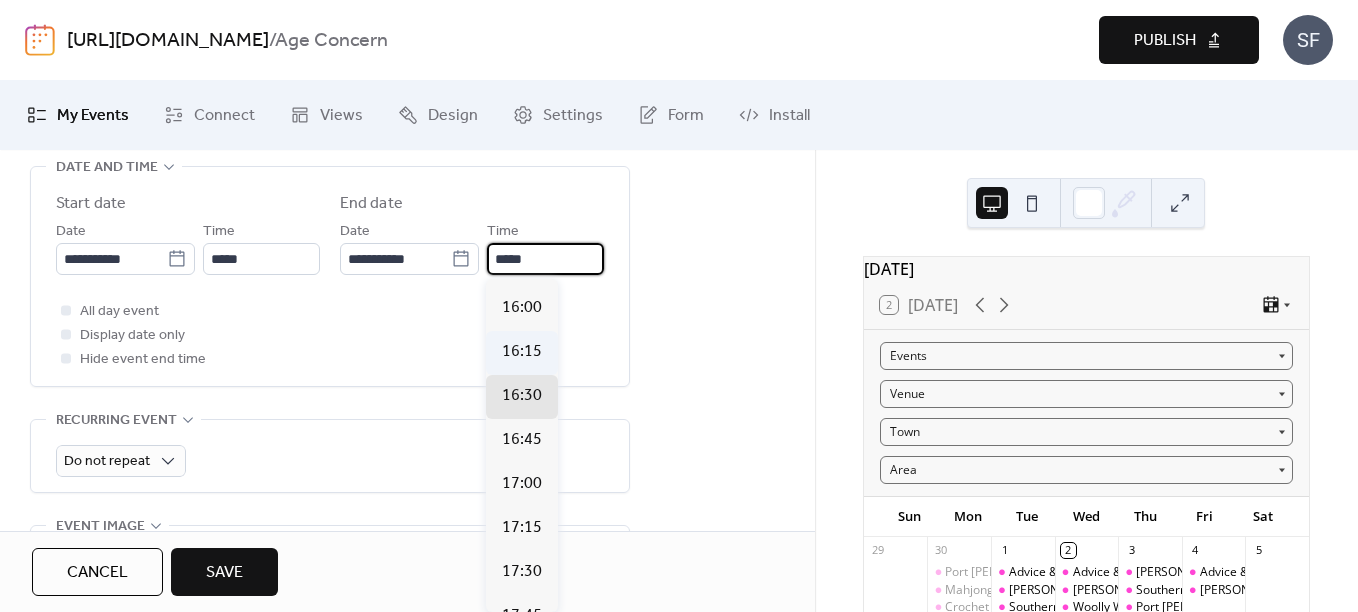 scroll, scrollTop: 386, scrollLeft: 0, axis: vertical 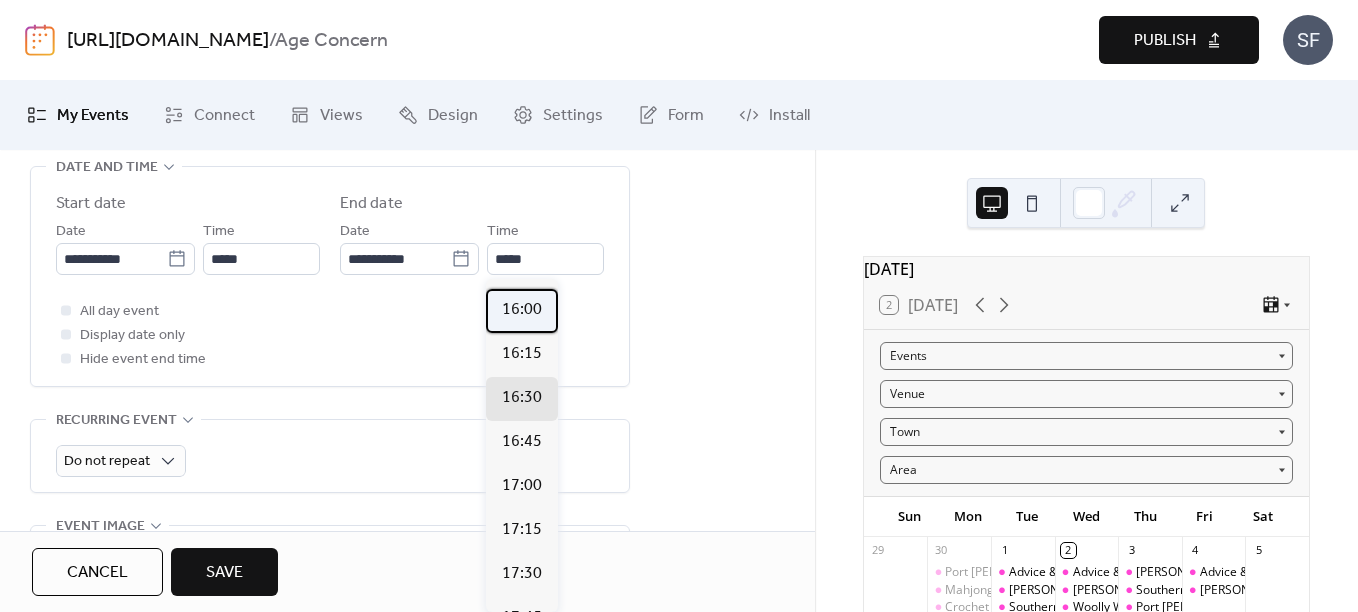 click on "16:00" at bounding box center [522, 310] 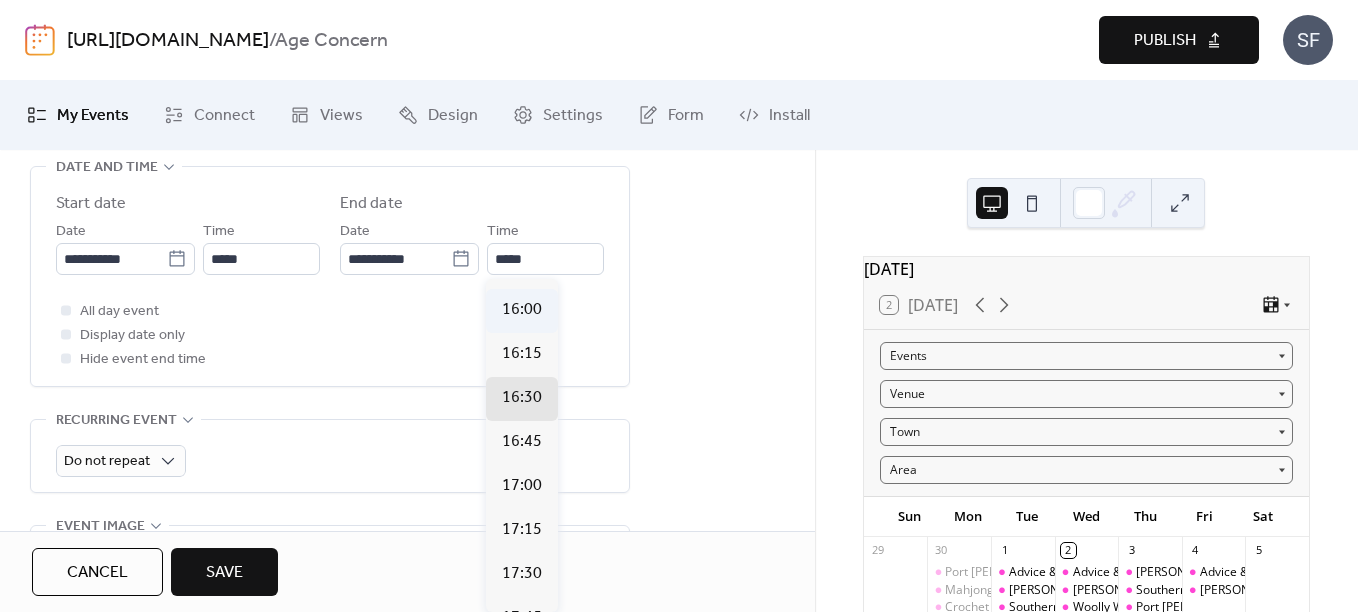 type on "*****" 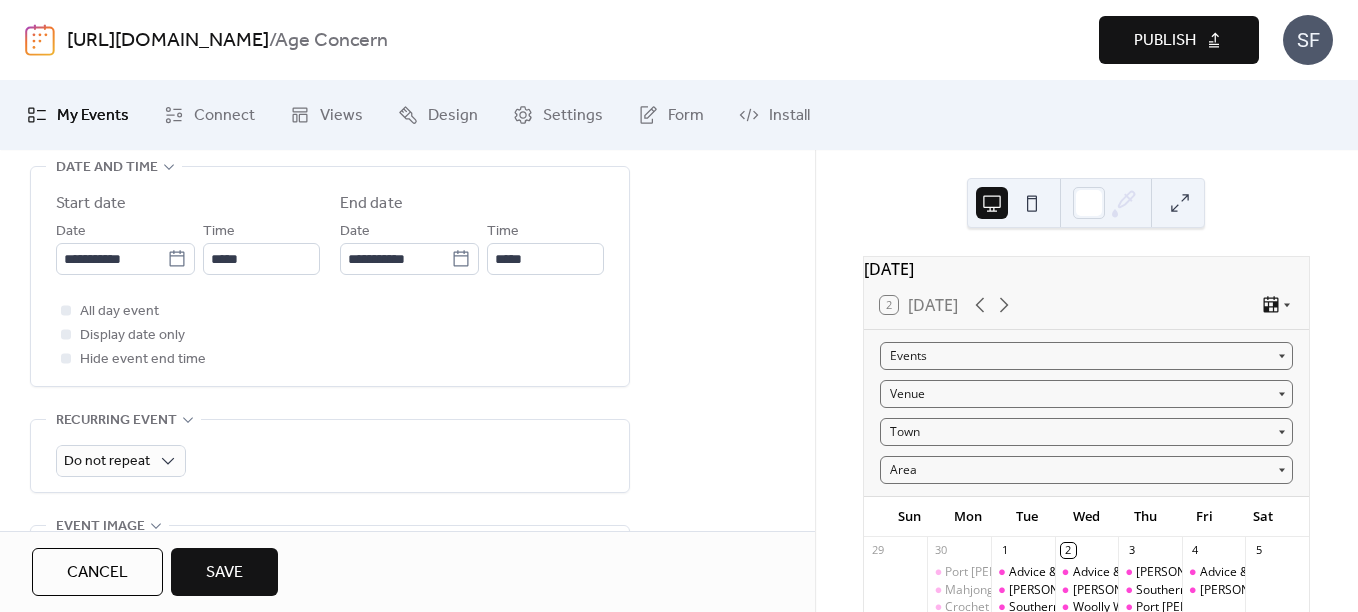 click on "**********" at bounding box center (407, 573) 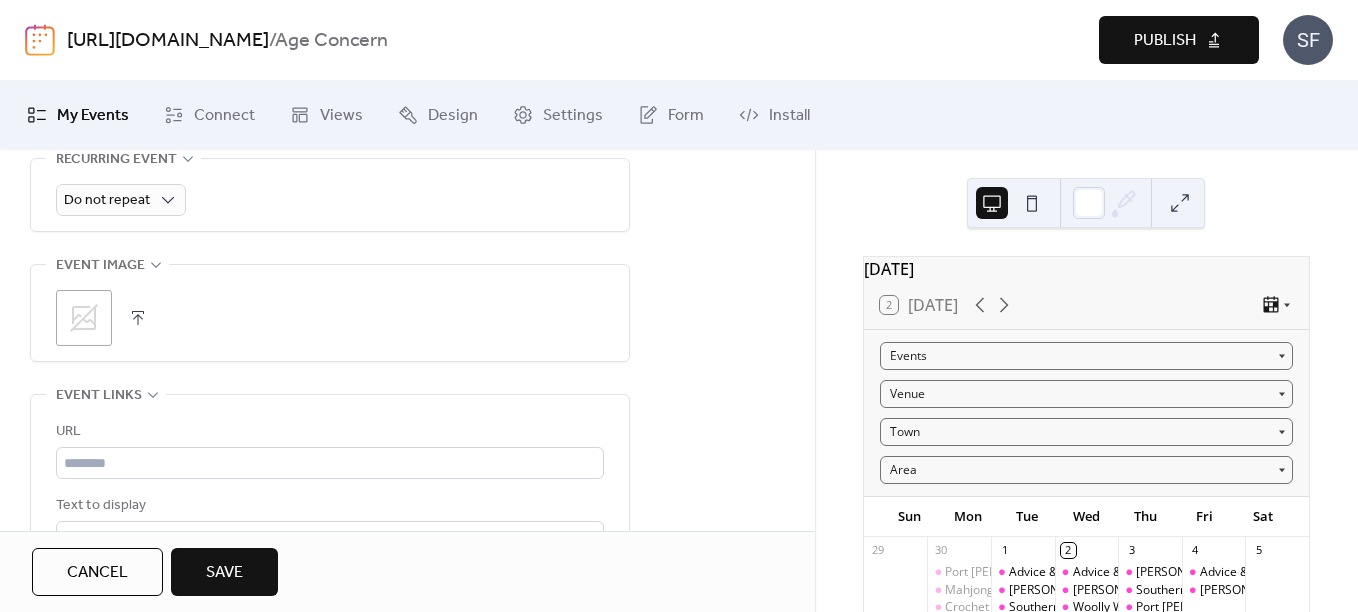 scroll, scrollTop: 952, scrollLeft: 0, axis: vertical 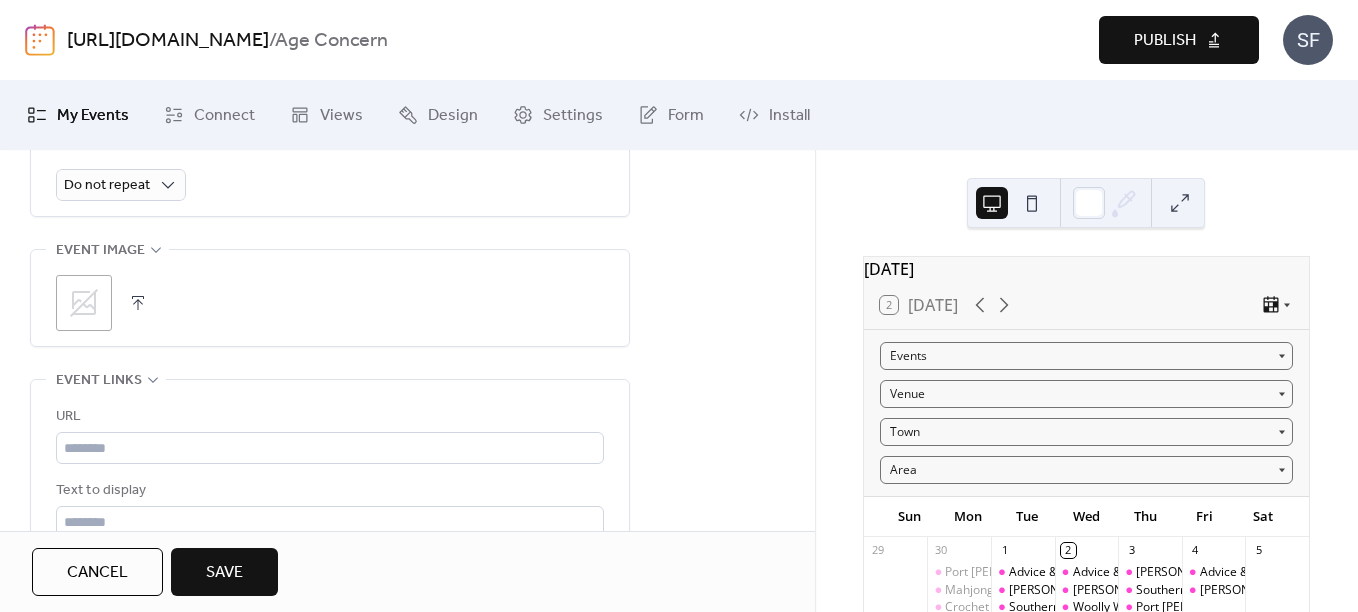 click at bounding box center [138, 303] 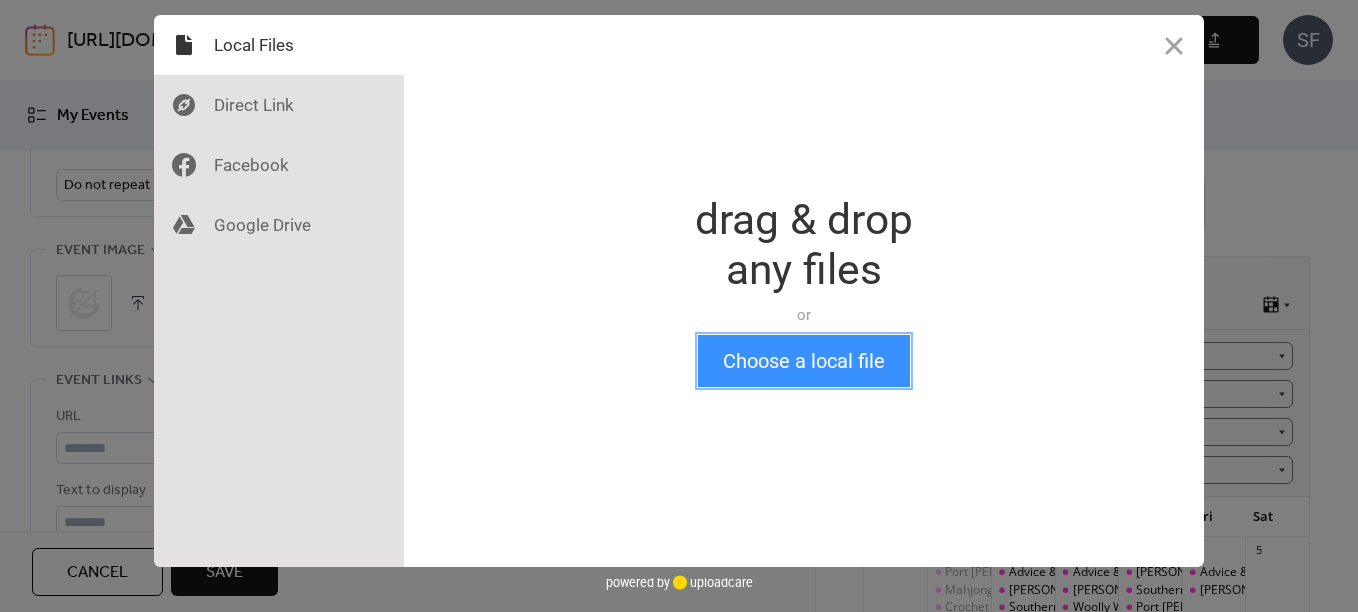 click on "Choose a local file" at bounding box center [804, 361] 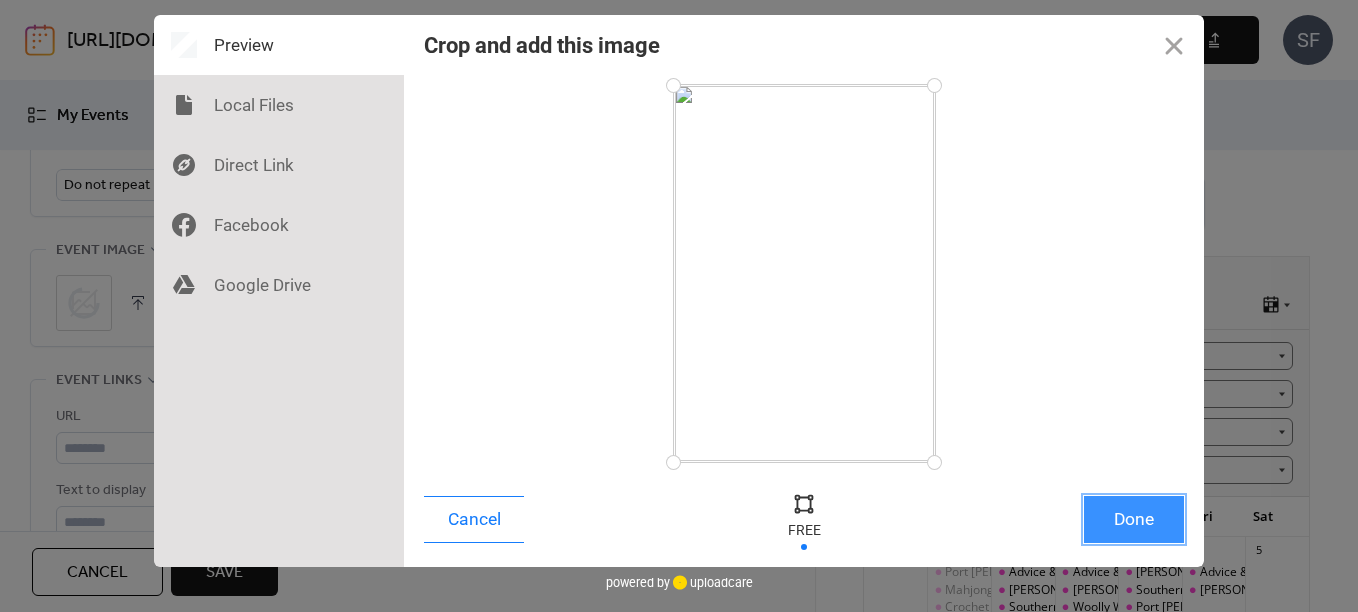click on "Done" at bounding box center [1134, 519] 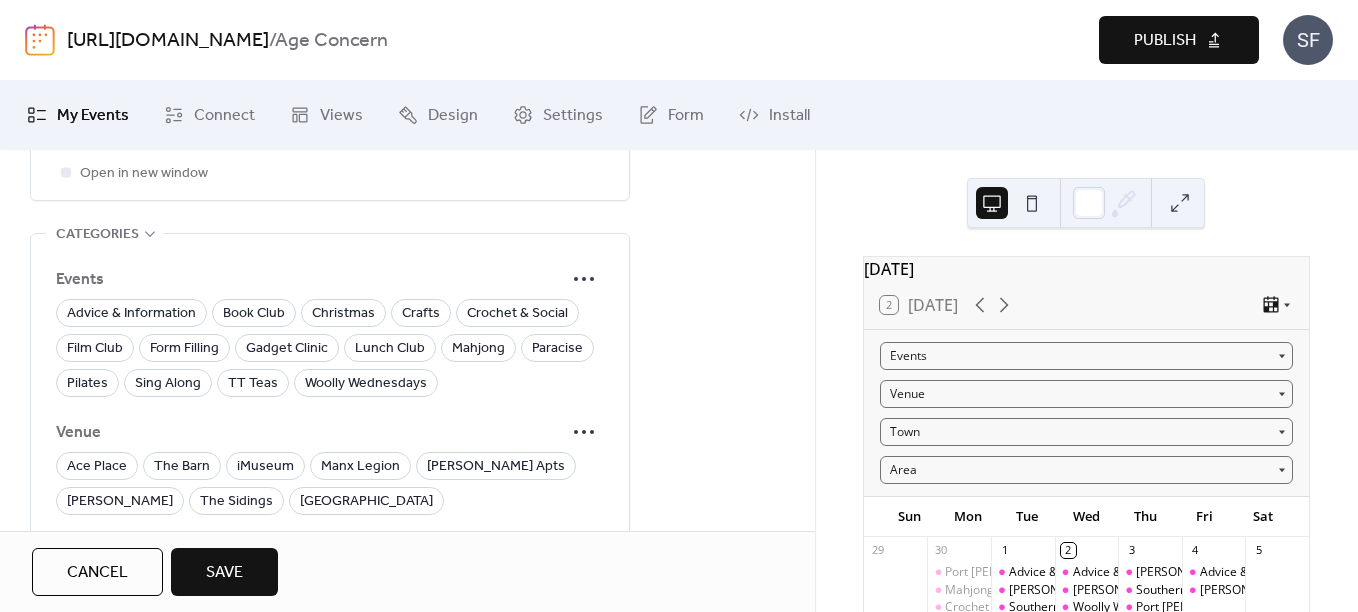 scroll, scrollTop: 1343, scrollLeft: 0, axis: vertical 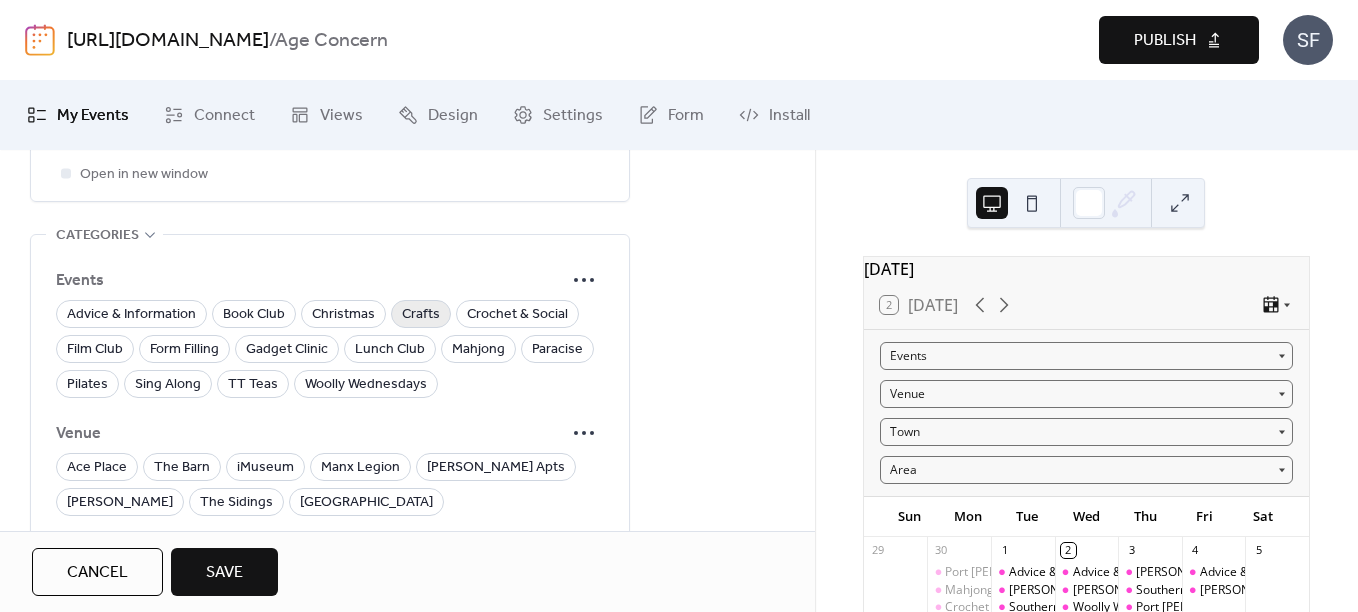 click on "Crafts" at bounding box center (421, 315) 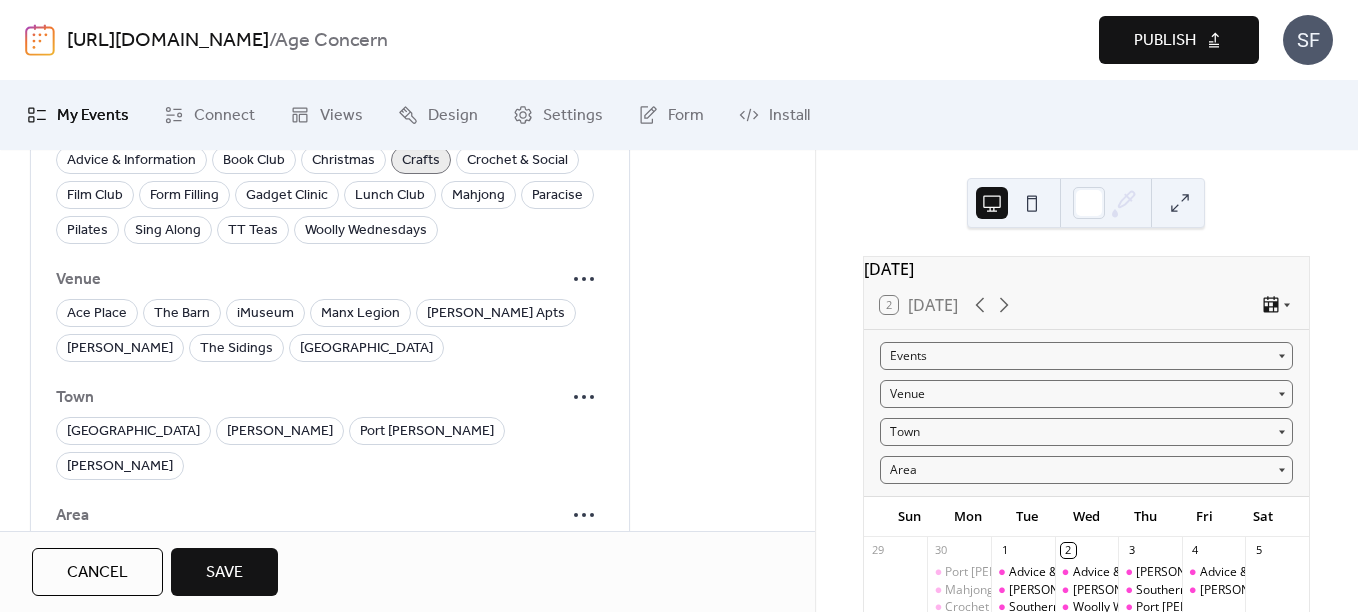 scroll, scrollTop: 1498, scrollLeft: 0, axis: vertical 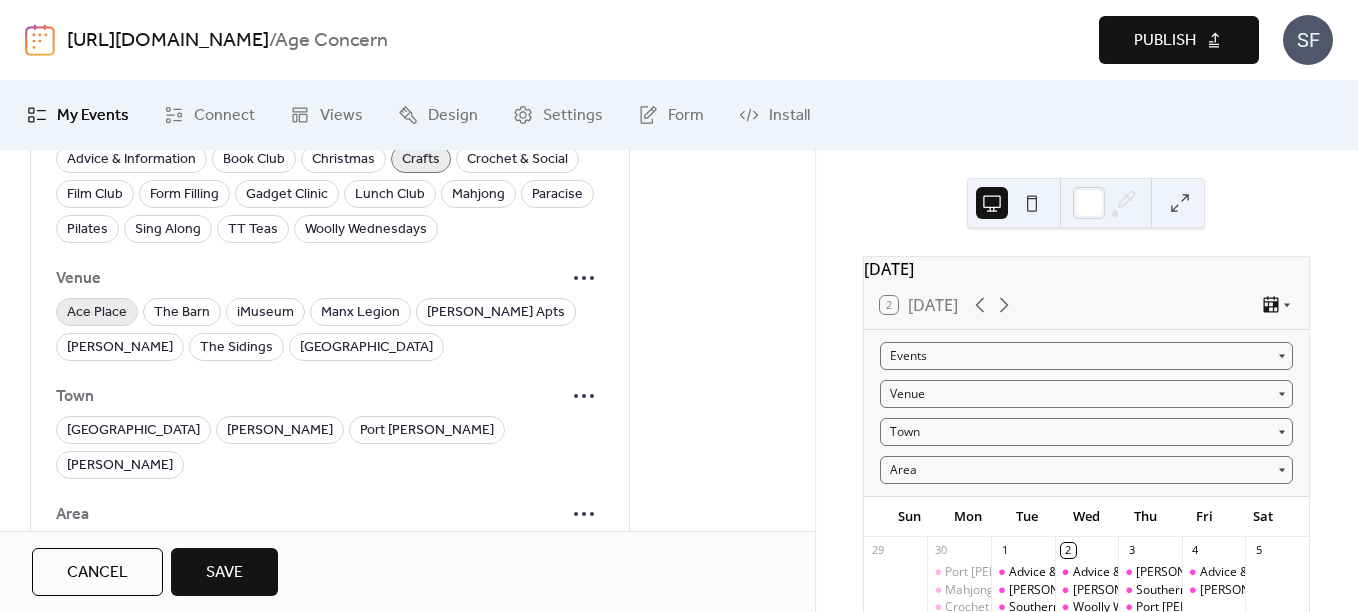 click on "Ace Place" at bounding box center (97, 313) 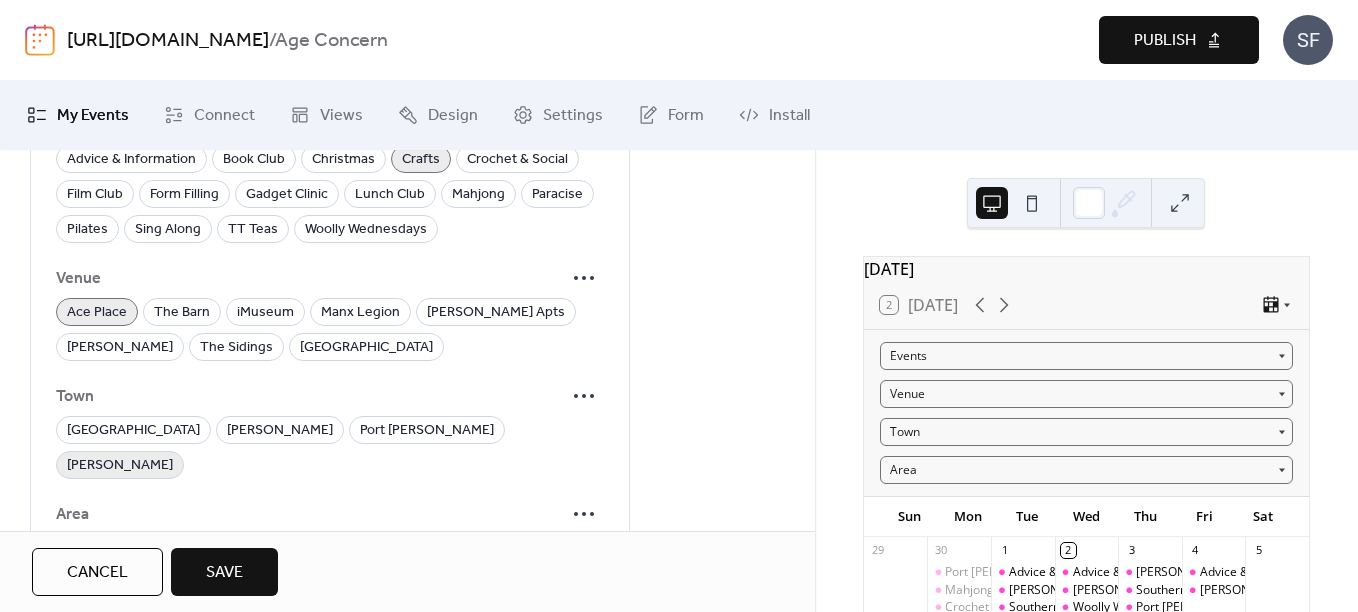 click on "[PERSON_NAME]" at bounding box center [120, 466] 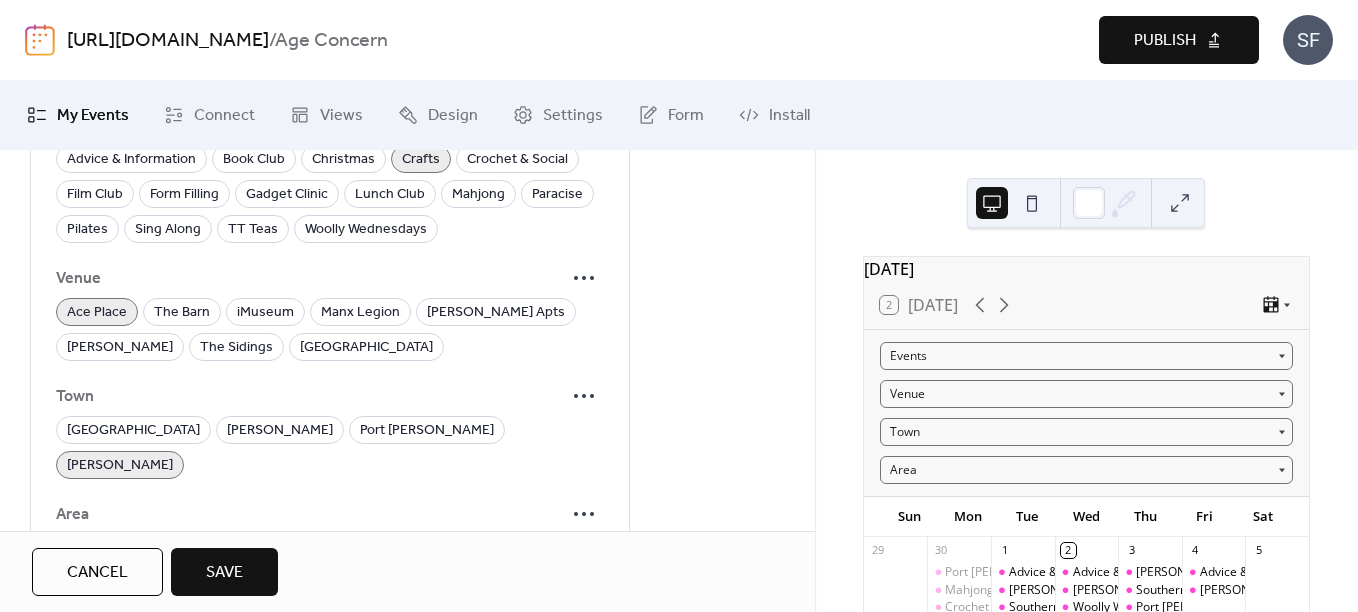 click on "North" at bounding box center (85, 549) 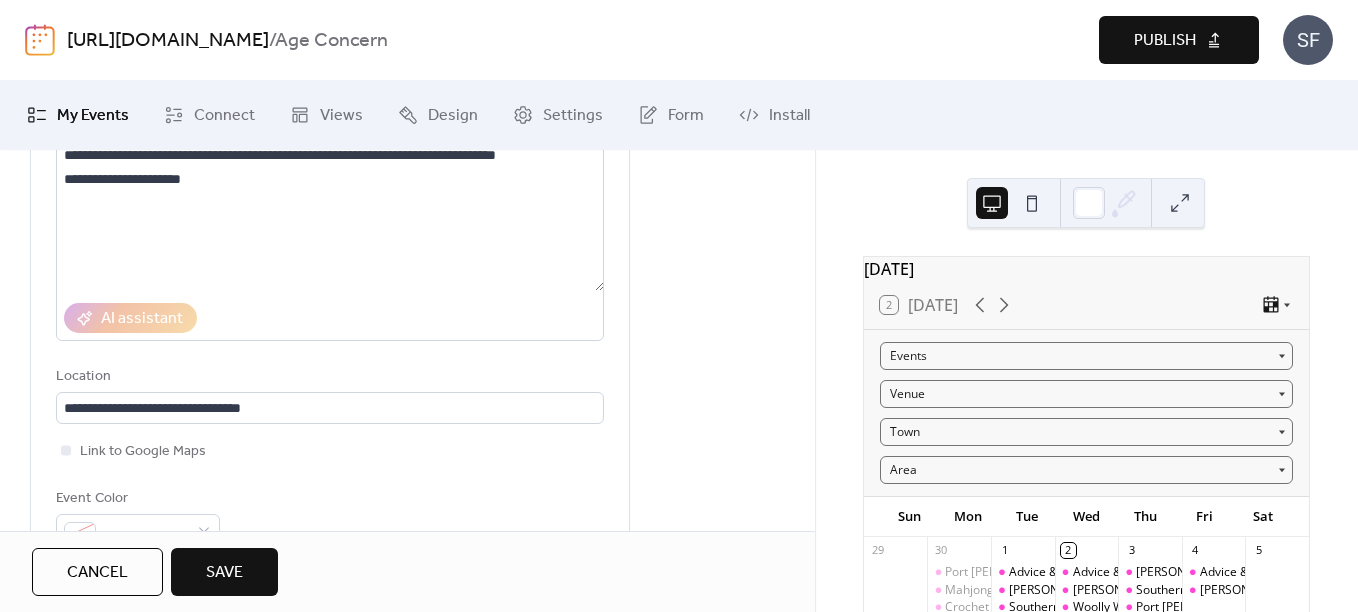 scroll, scrollTop: 168, scrollLeft: 0, axis: vertical 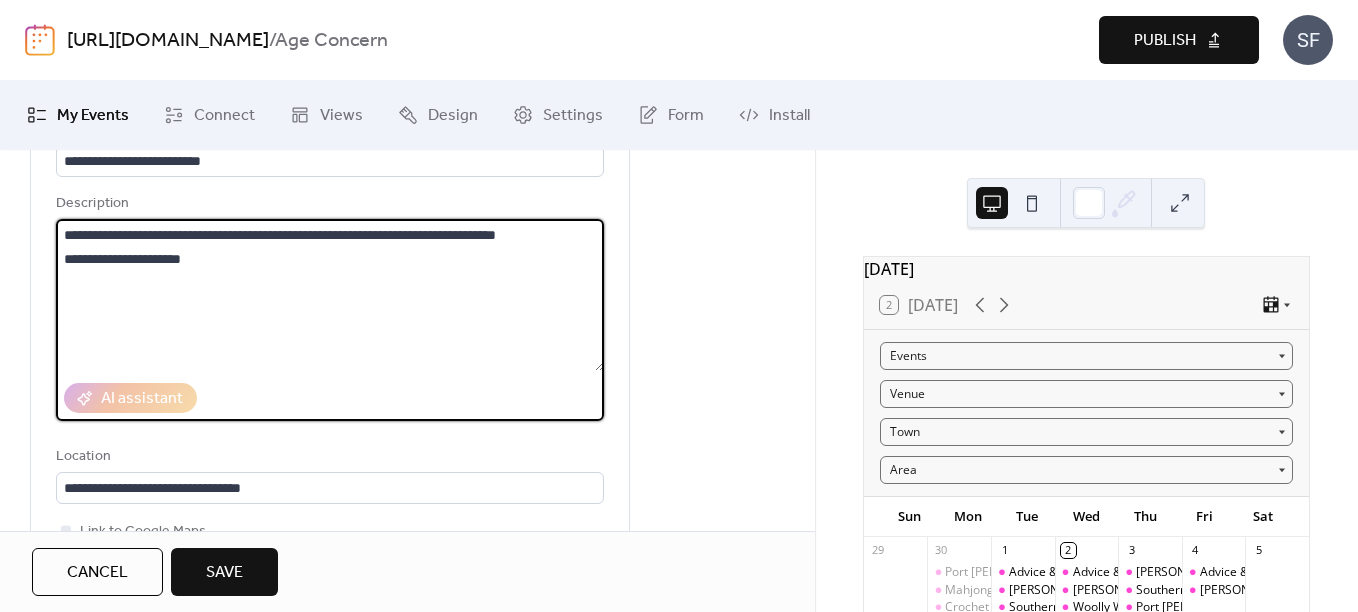 click on "**********" at bounding box center (330, 295) 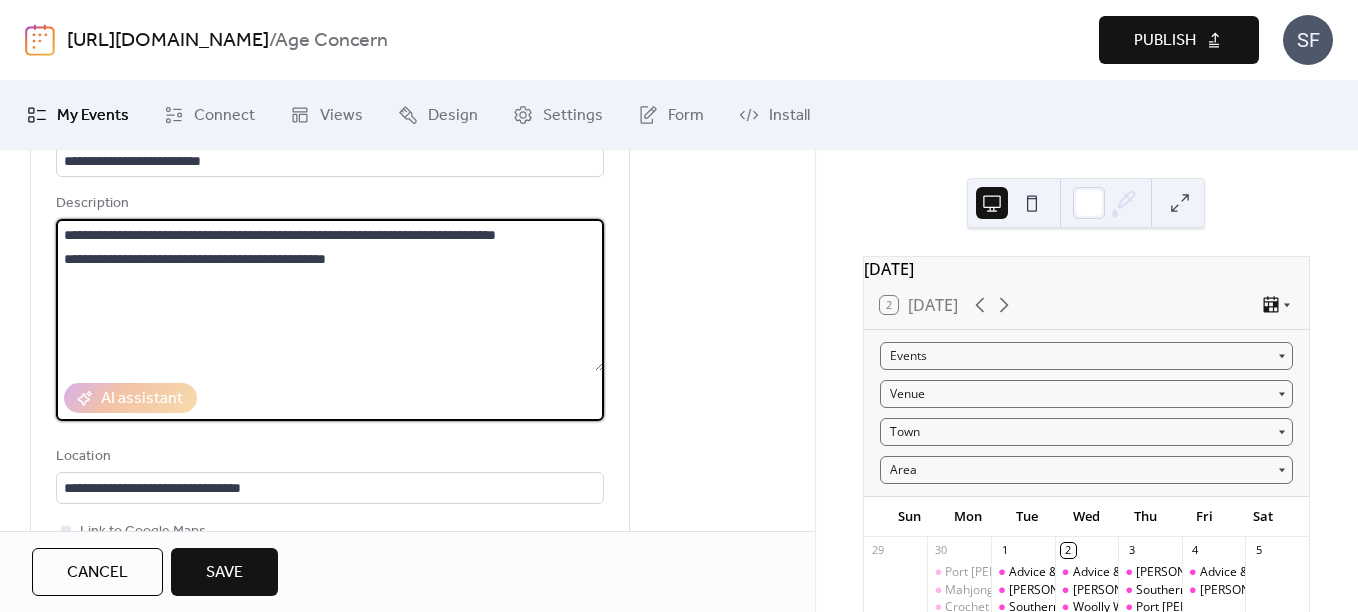 drag, startPoint x: 365, startPoint y: 257, endPoint x: 69, endPoint y: 251, distance: 296.0608 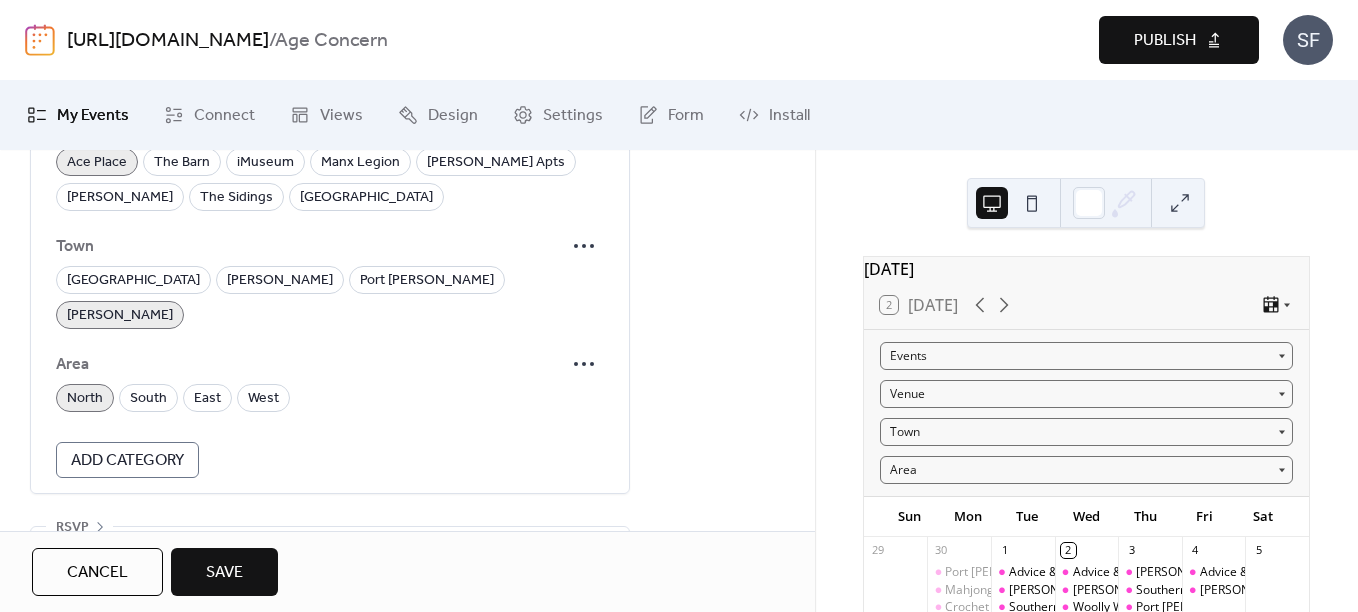 scroll, scrollTop: 1676, scrollLeft: 0, axis: vertical 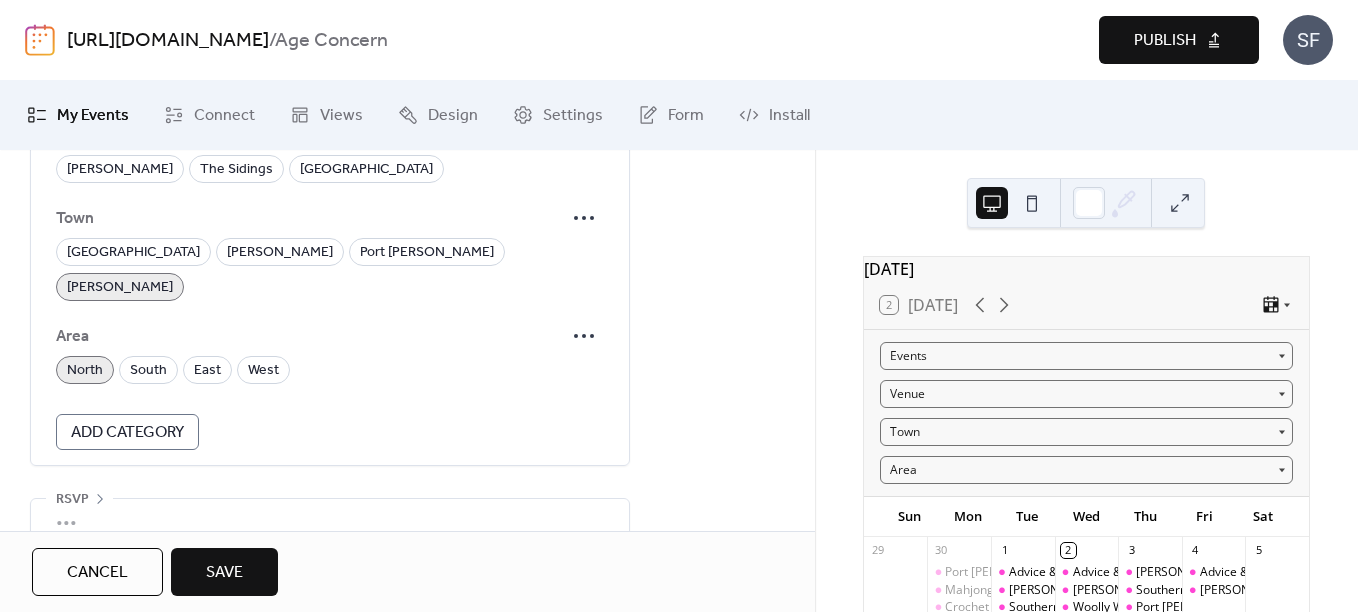 type on "**********" 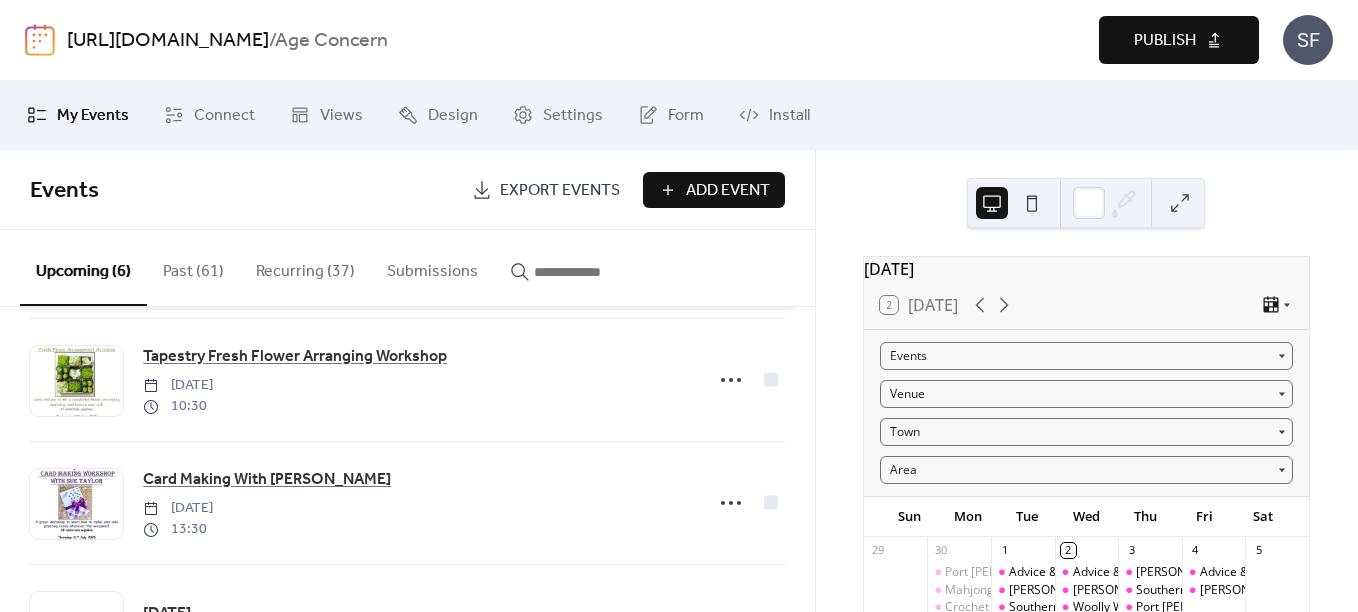 scroll, scrollTop: 148, scrollLeft: 0, axis: vertical 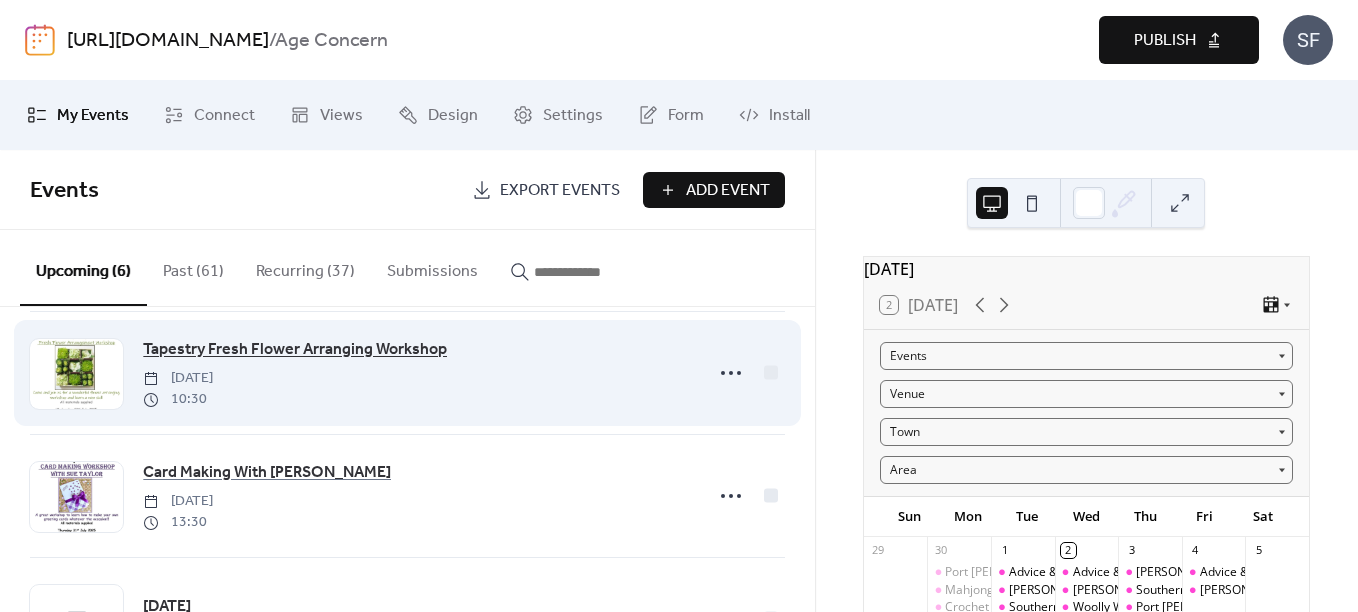 click on "Tapestry Fresh Flower Arranging Workshop" at bounding box center [295, 350] 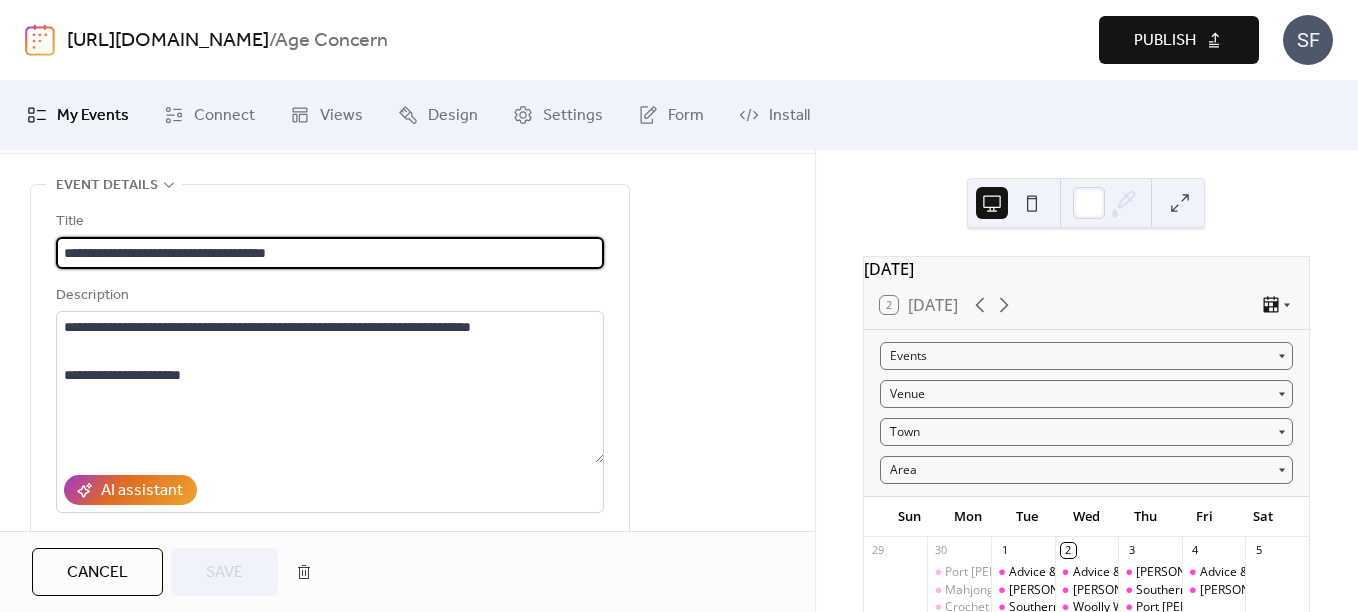 scroll, scrollTop: 77, scrollLeft: 0, axis: vertical 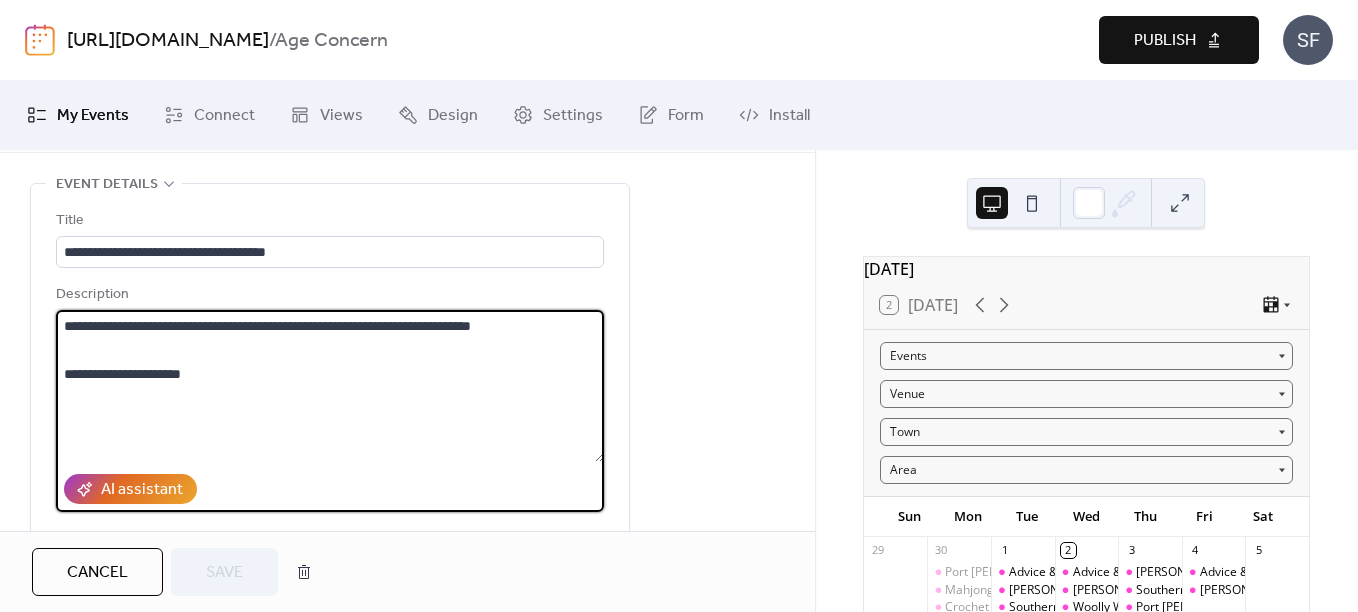 drag, startPoint x: 209, startPoint y: 375, endPoint x: 49, endPoint y: 371, distance: 160.04999 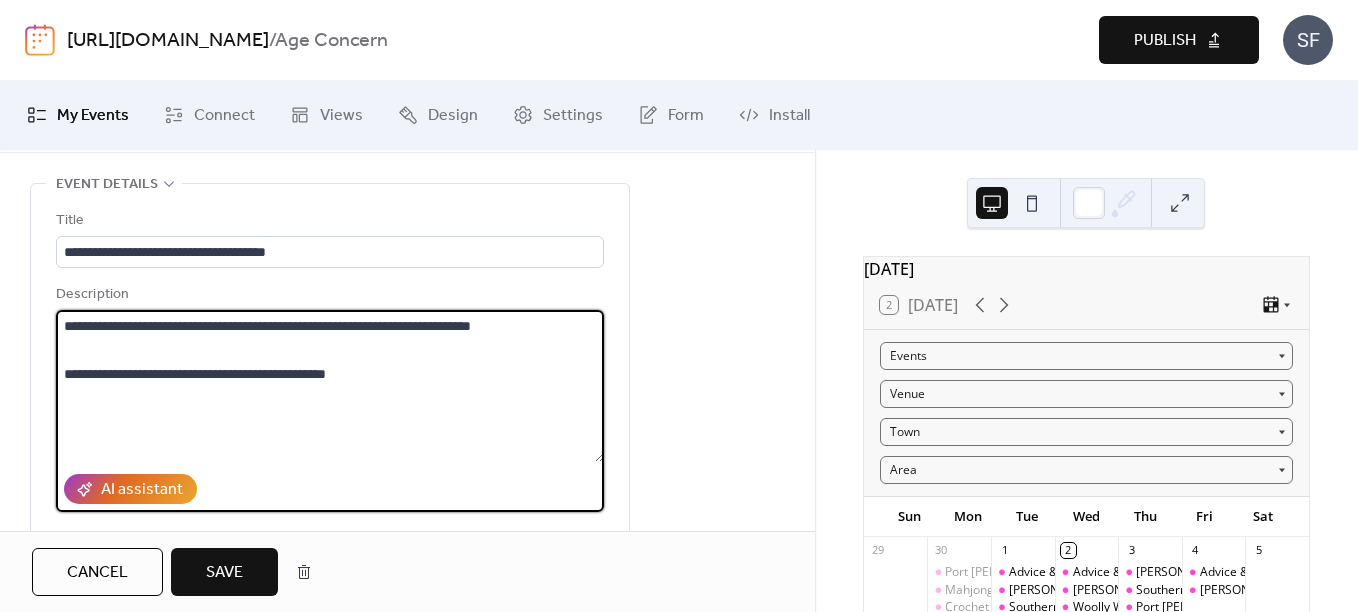 click on "**********" at bounding box center (330, 386) 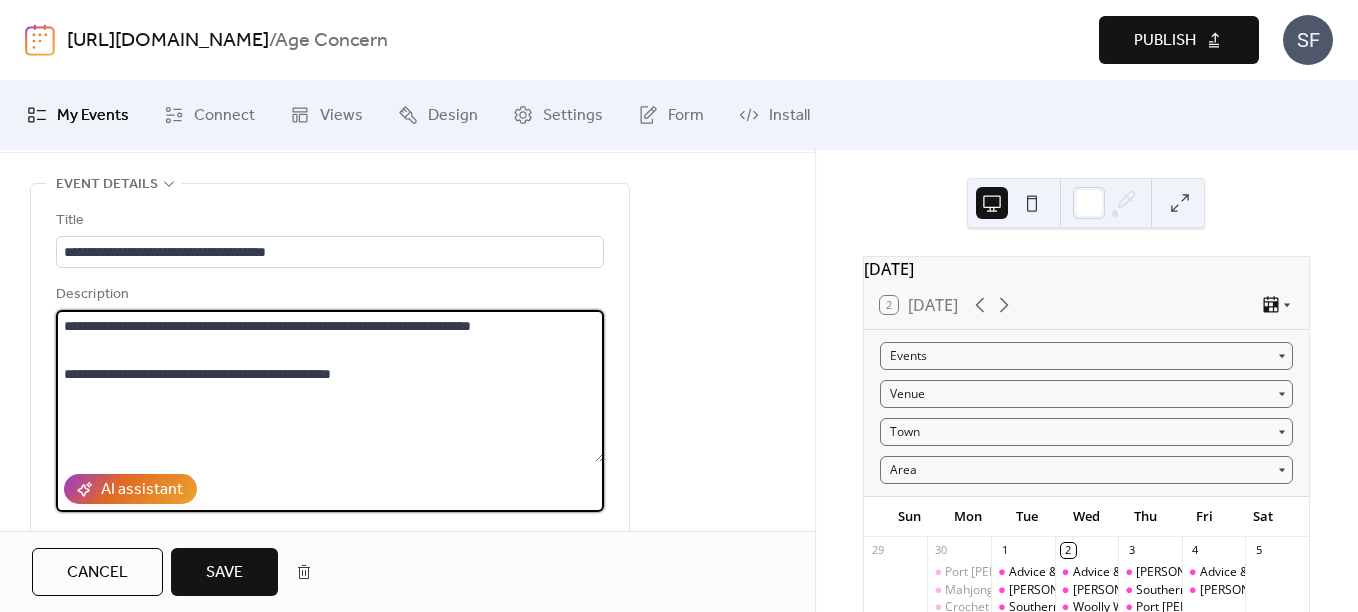 type on "**********" 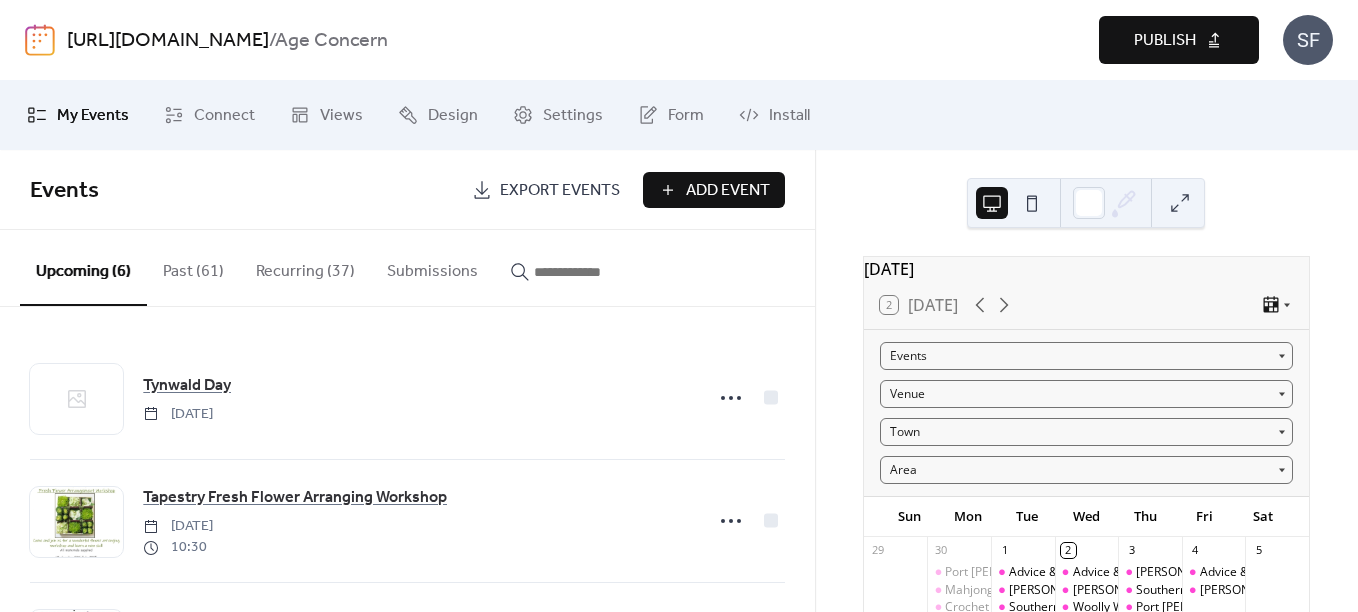 click on "Publish" at bounding box center [1165, 41] 